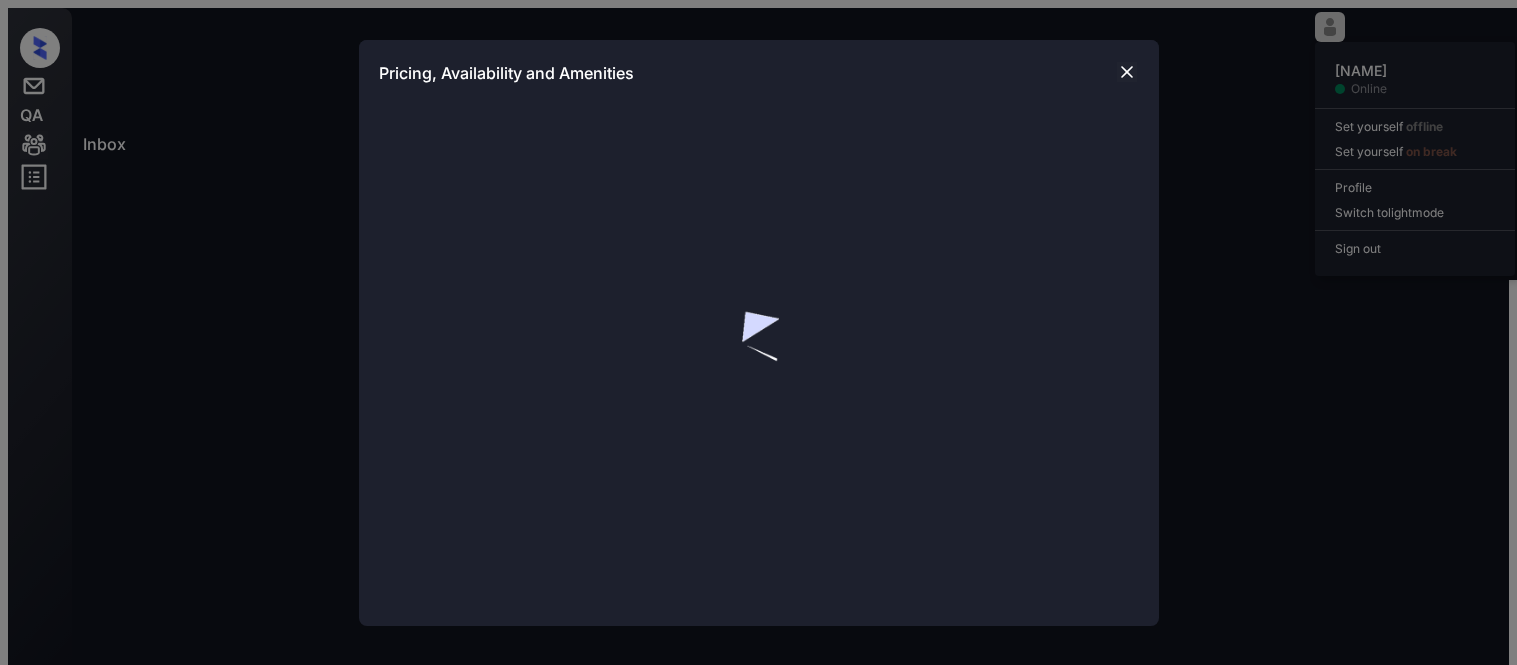 scroll, scrollTop: 0, scrollLeft: 0, axis: both 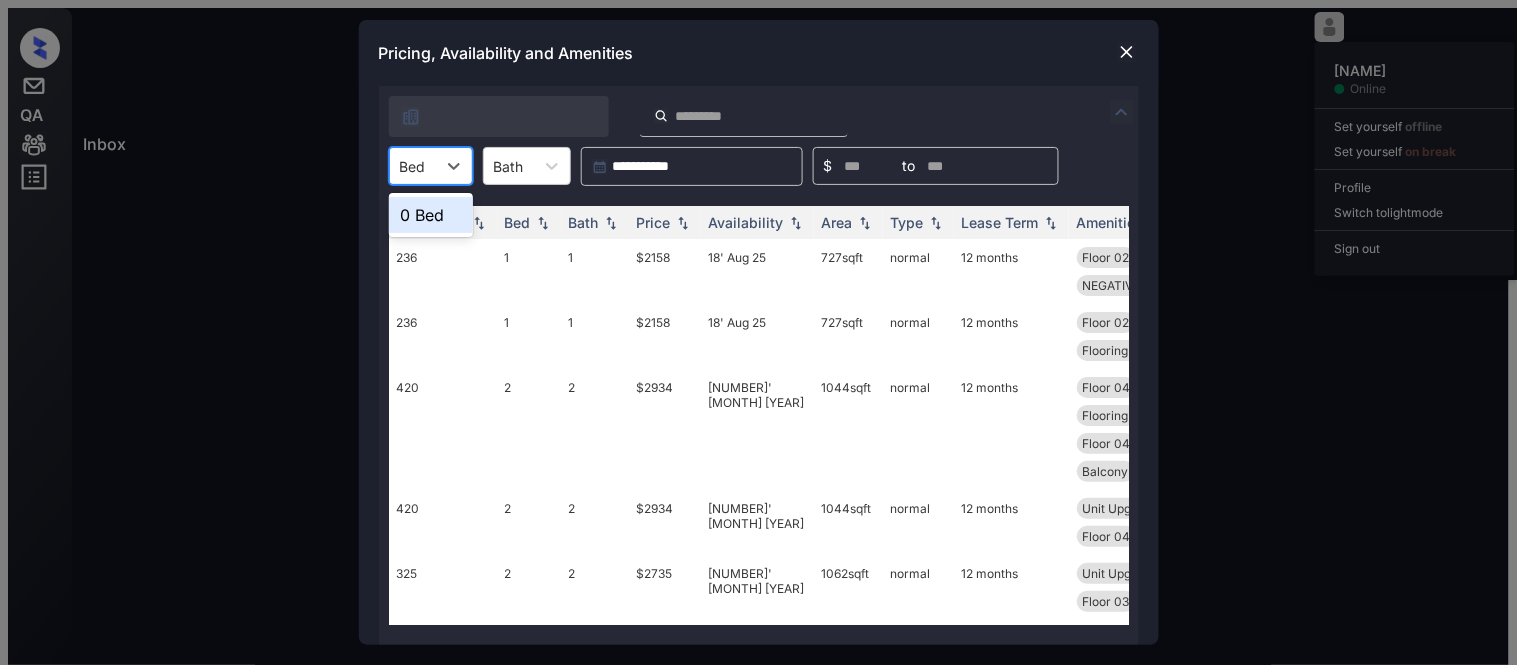 click on "Bed" at bounding box center [413, 166] 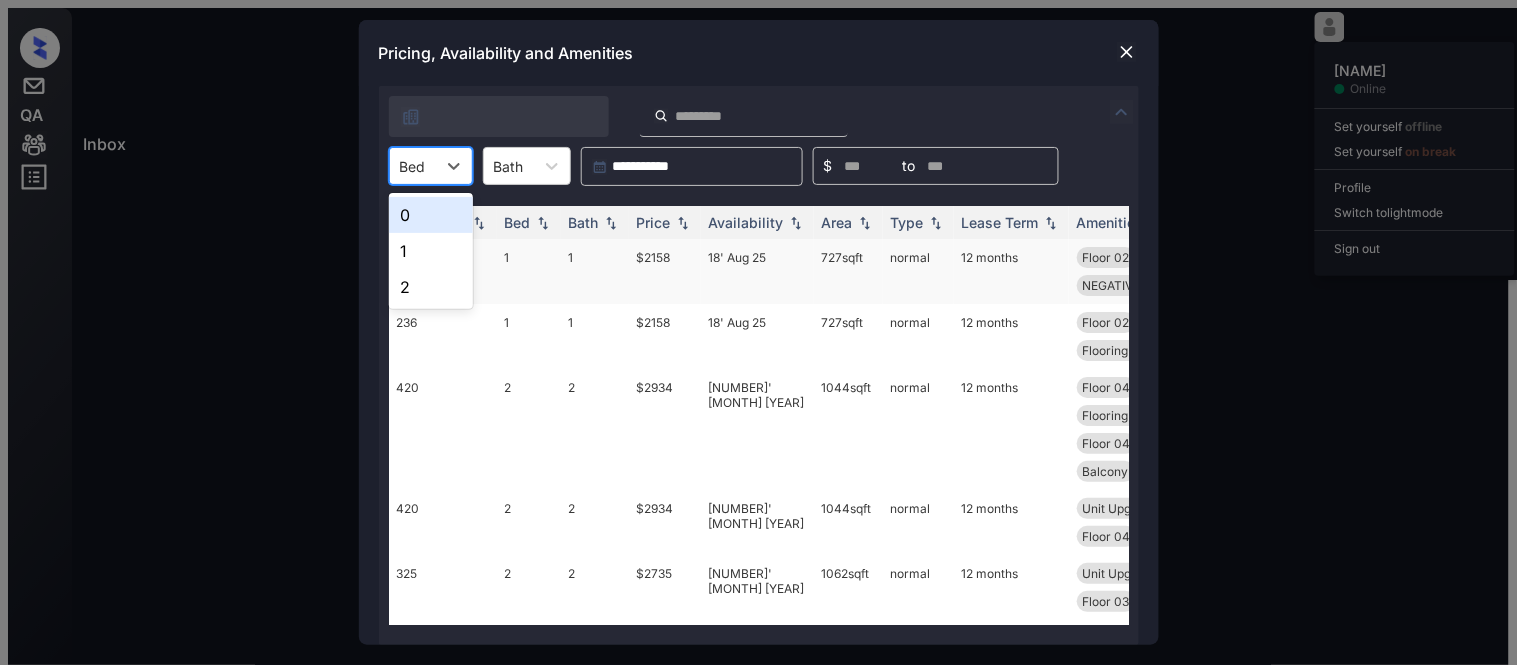 click on "2" at bounding box center [431, 287] 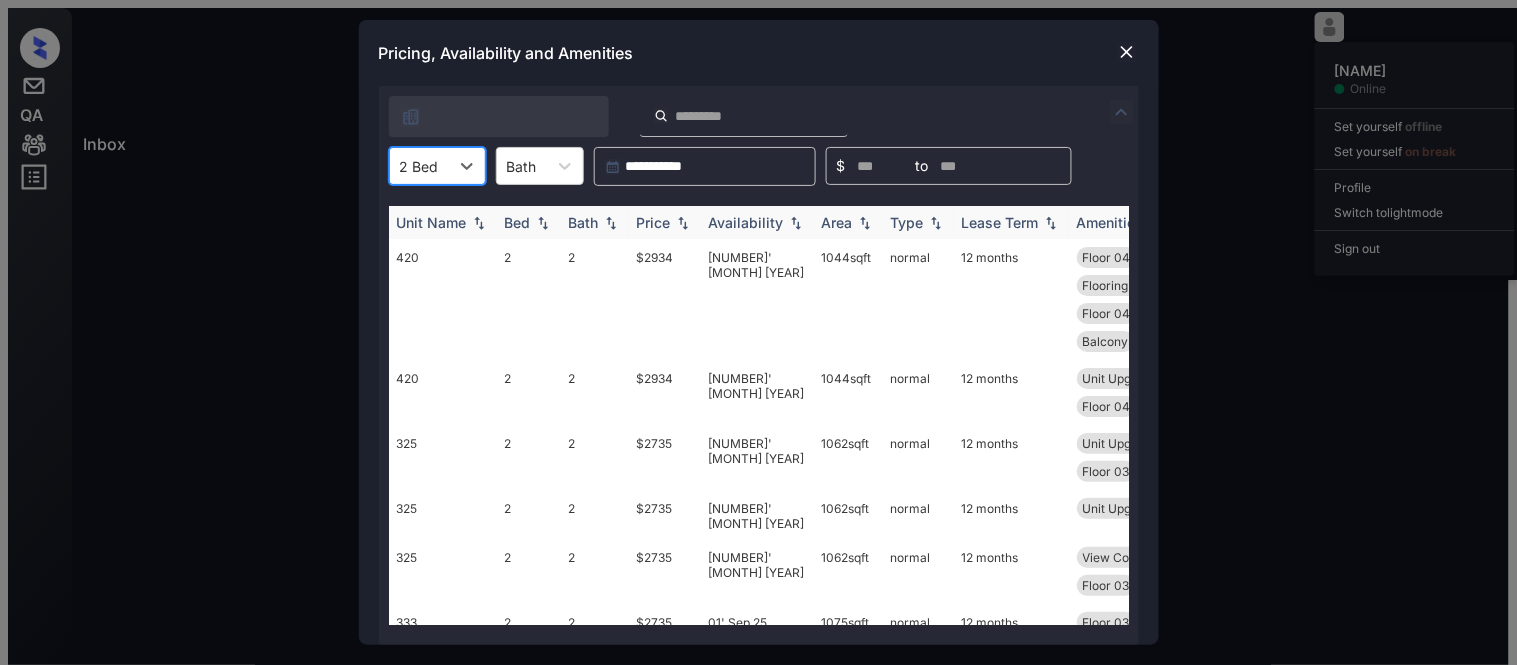 click at bounding box center [543, 223] 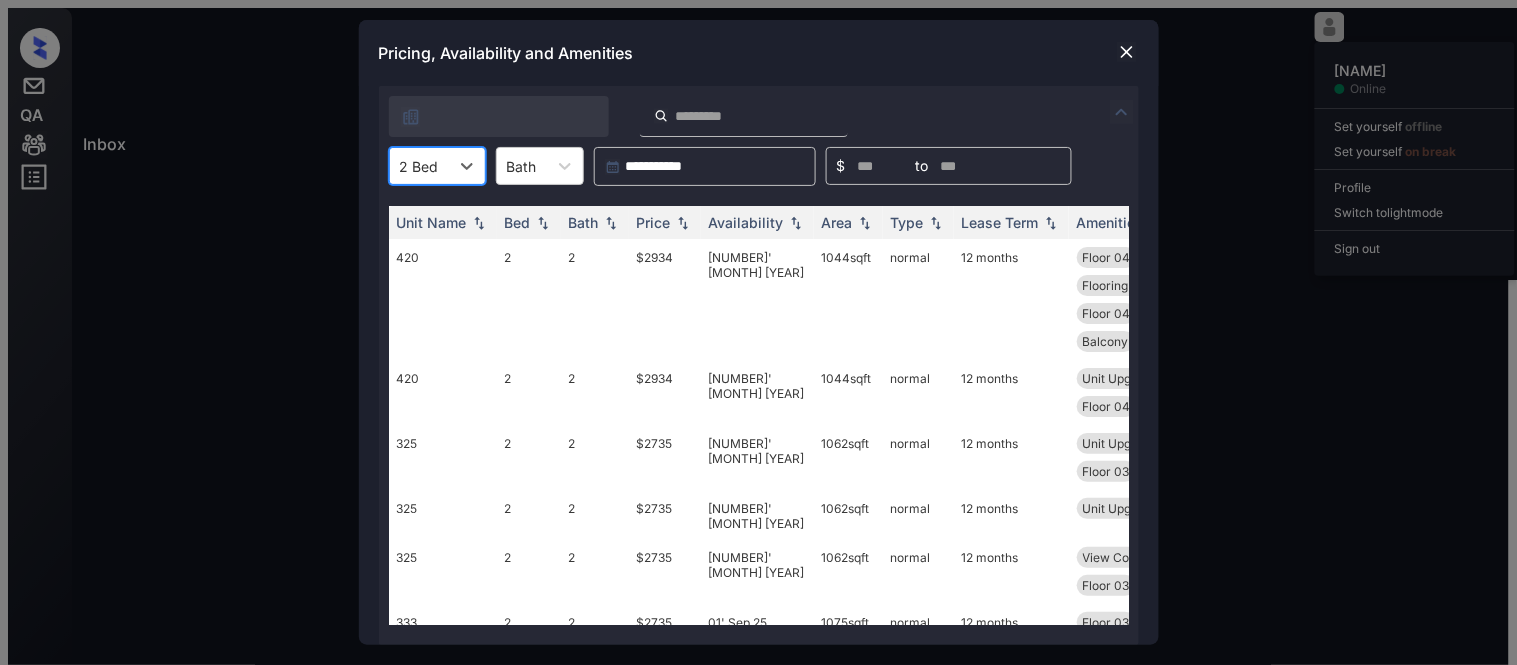 click at bounding box center [565, 166] 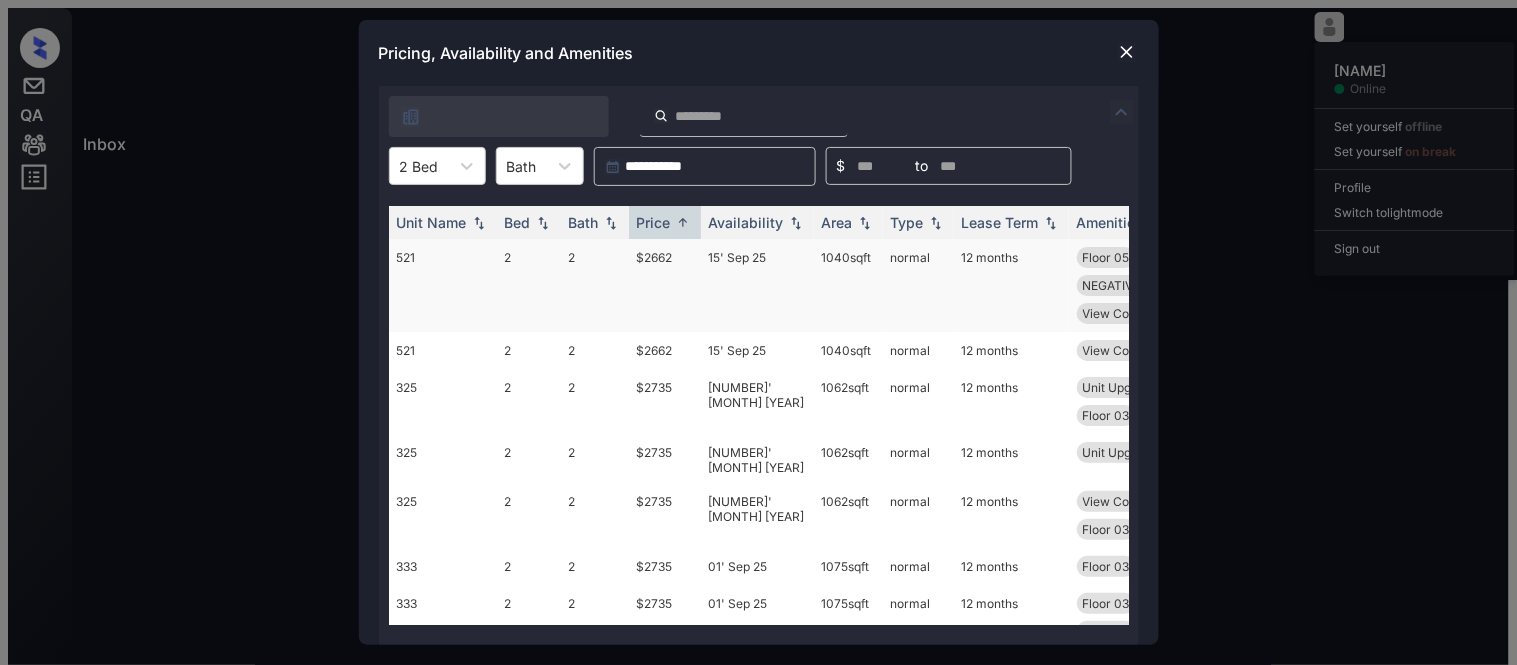 click on "$2662" at bounding box center [665, 285] 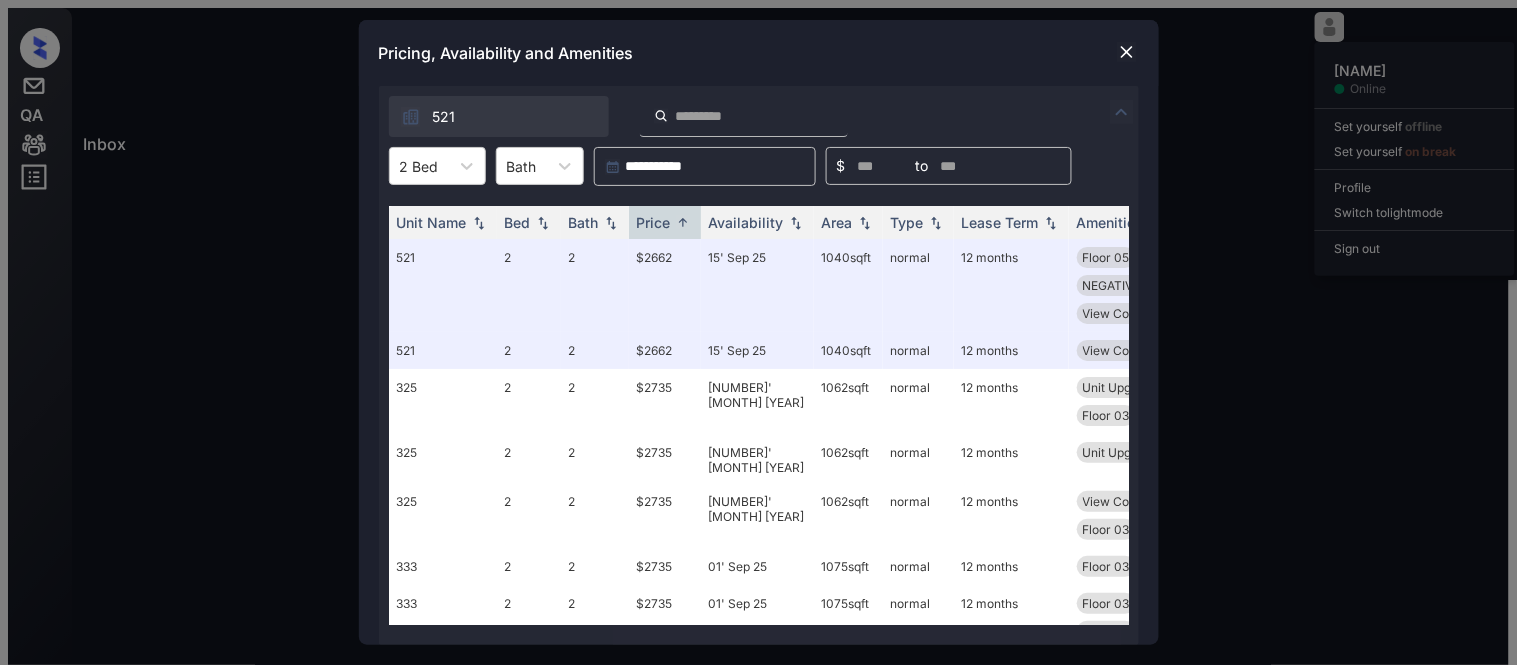 click at bounding box center [1127, 52] 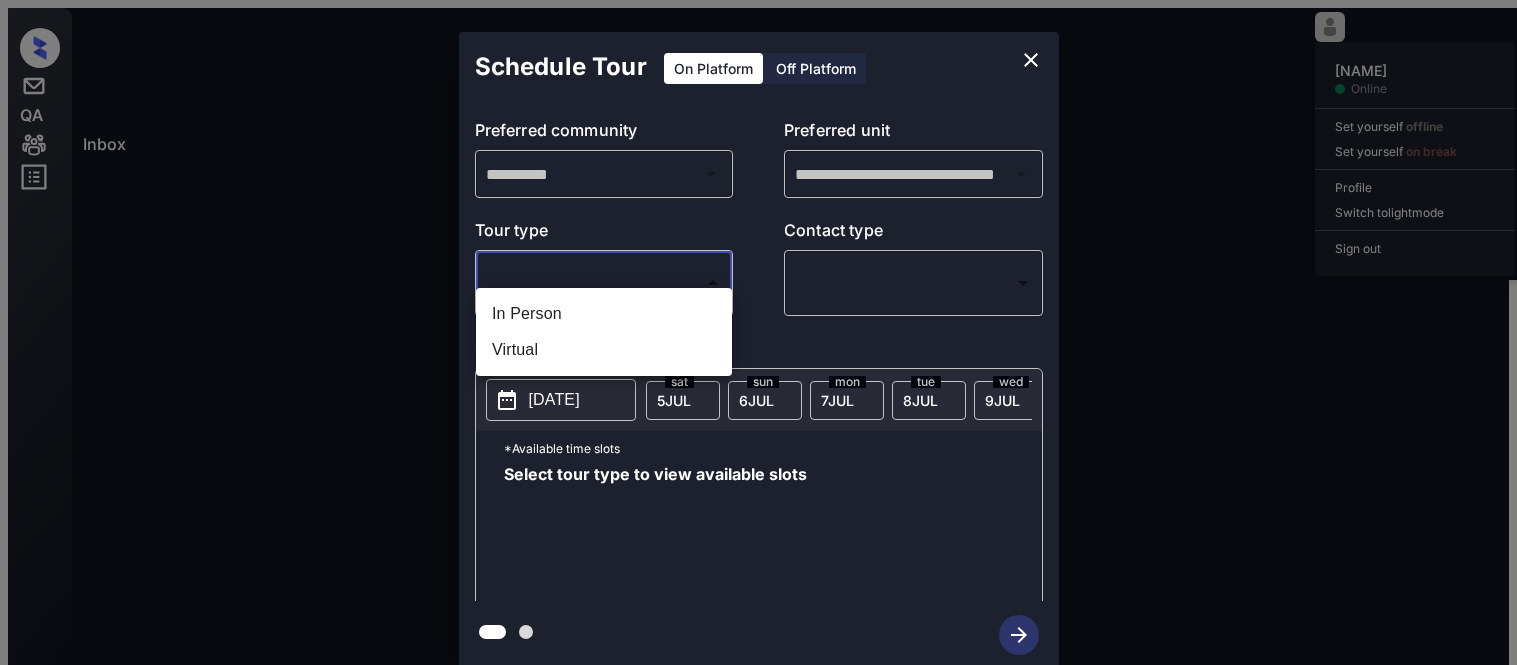 scroll, scrollTop: 0, scrollLeft: 0, axis: both 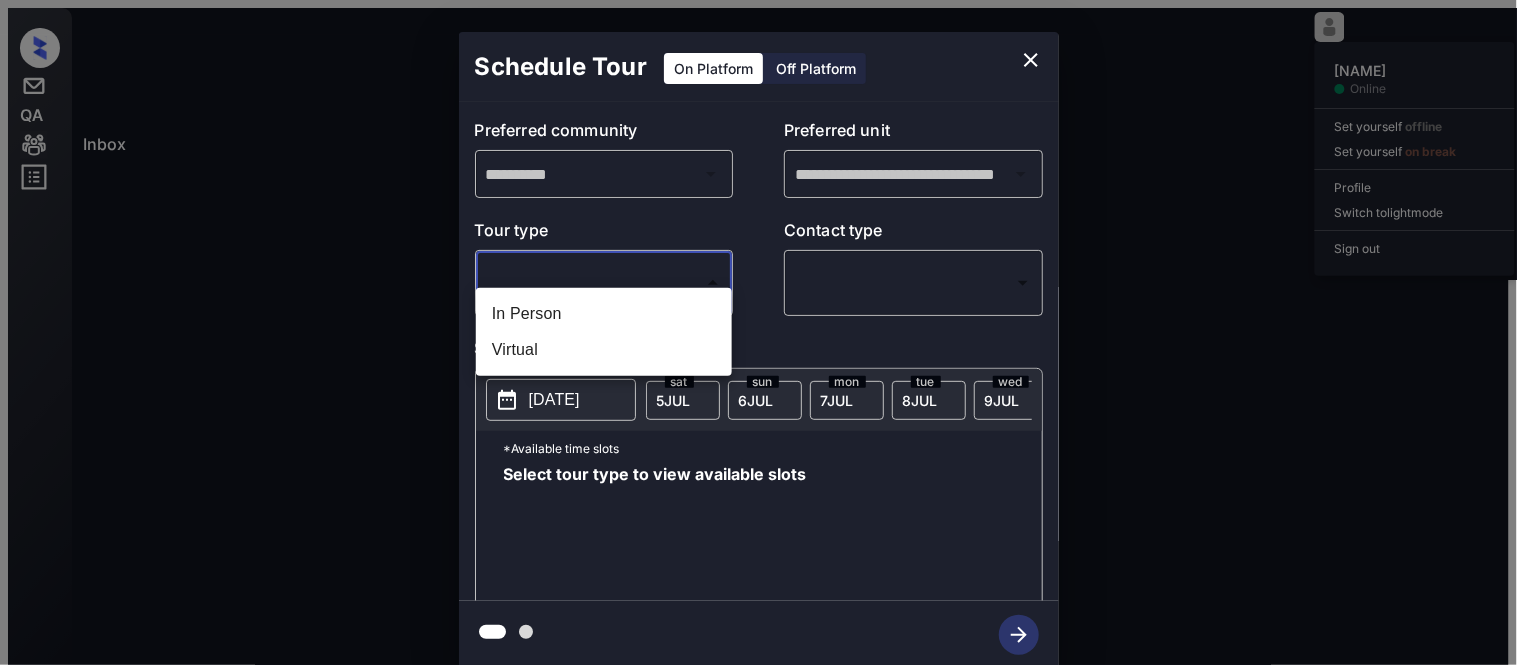 click on "In Person Virtual" at bounding box center [604, 332] 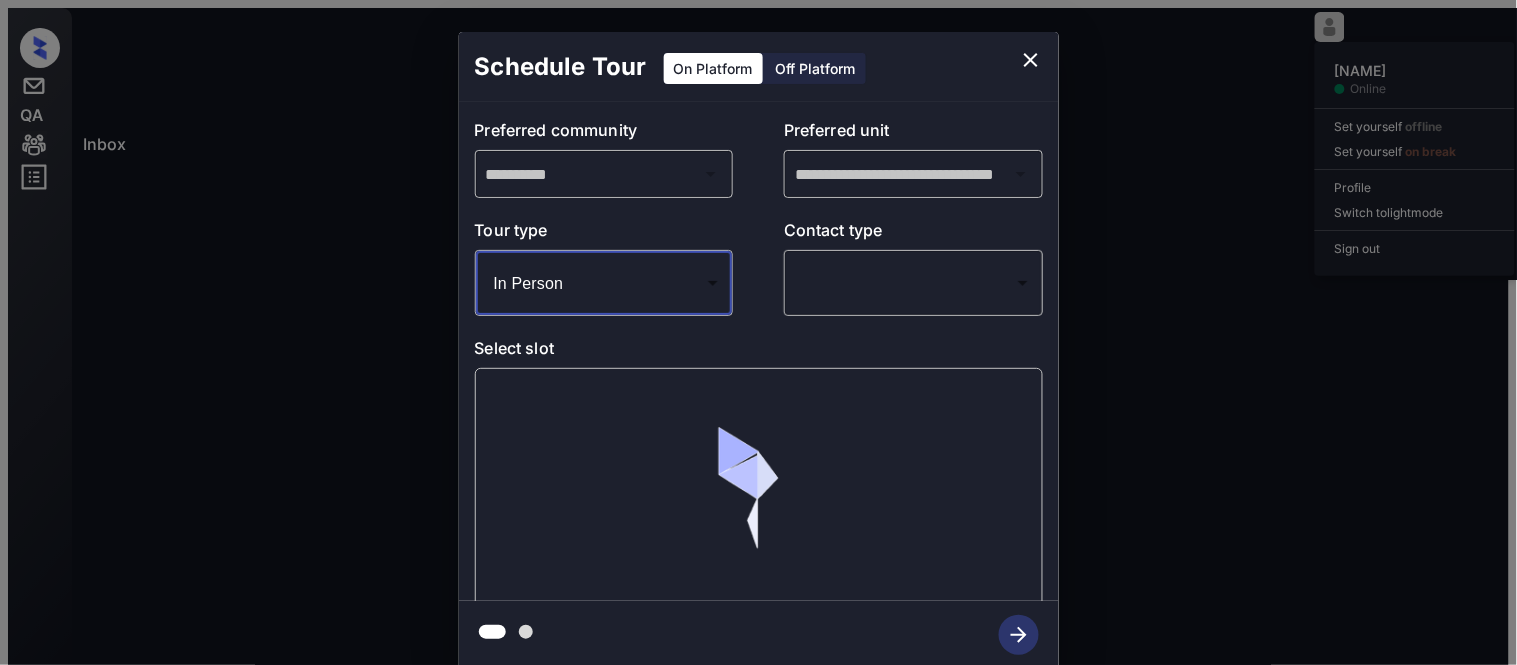 click on "Inbox Kristina Cataag Online Set yourself offline Set yourself on break Profile Switch to light mode Sign out Lost [DATE] [TIME] Phone Lead Chase East (Air Communitie...) Lost Lead Sentiment: Angry Upon sliding the acknowledgement: Lead will move to lost stage. * SMS and call option will be set to opt out. AFM will be turned off for the lead. Kelsey New Message Kelsey Notes Note: - Paste this link into your browser to view Kelsey’s conversation with the prospect [DATE] [TIME] Sync'd w entrata K New Message Agent Lead created because they indicated they are interested in leasing via Zuma IVR. [DATE] [TIME] Z New Message Kelsey Due to the activation of disableLeadTransfer feature flag, Kelsey will no longer transfer ownership of this CRM guest card K New Message A A" at bounding box center (758, 419) 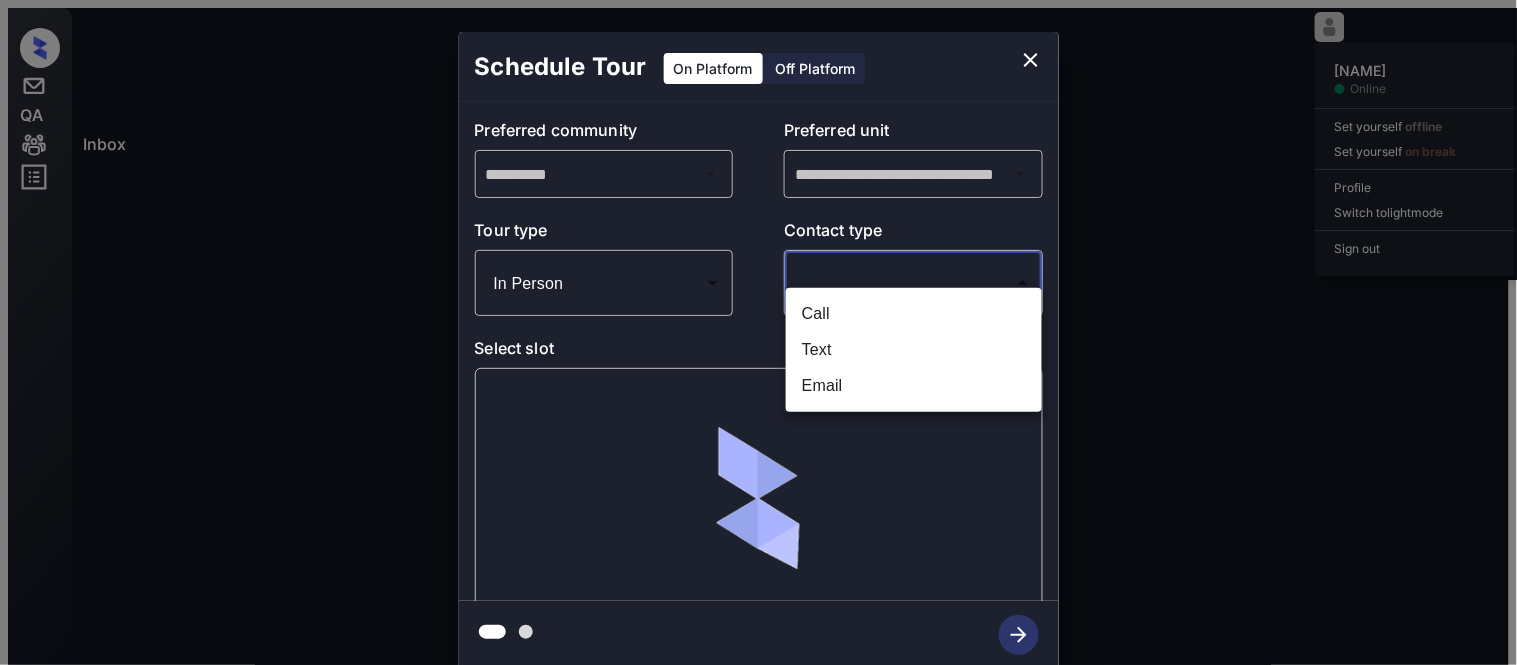 click on "Call" at bounding box center (914, 314) 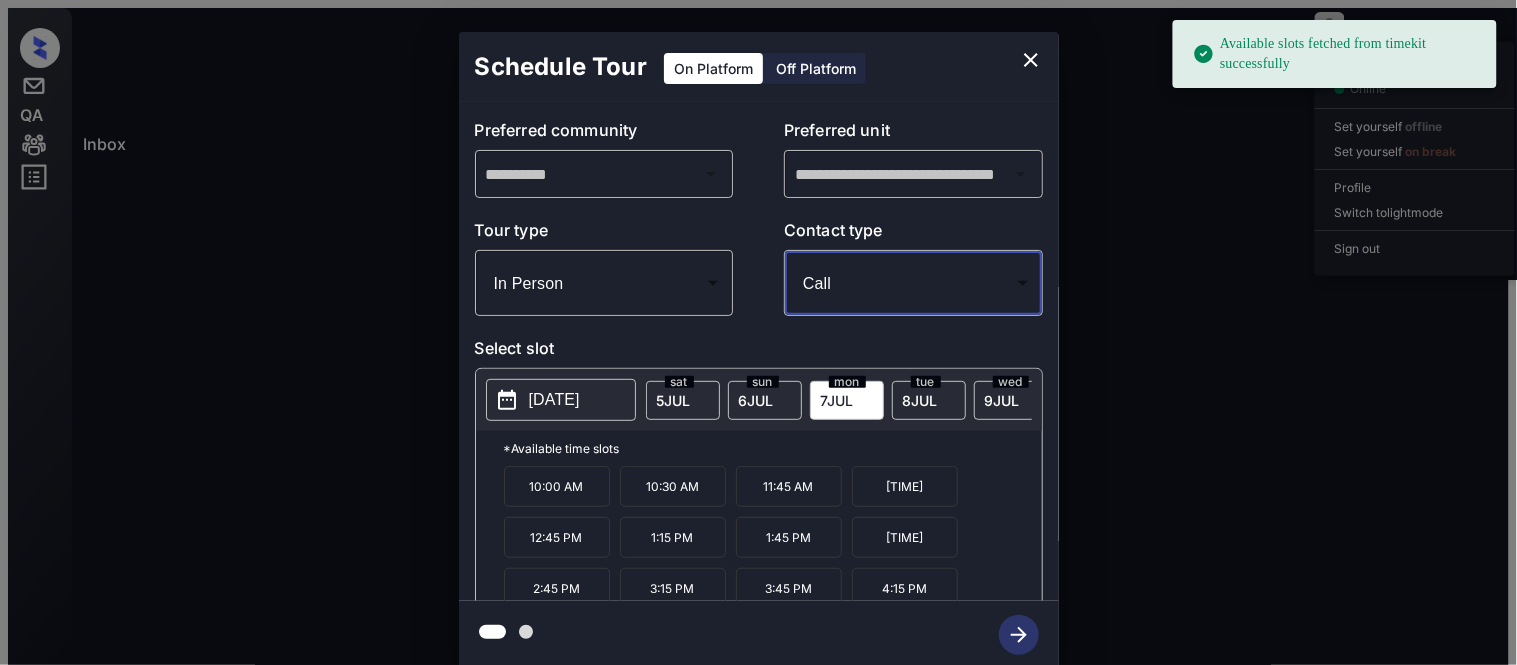 click on "2025-07-07" at bounding box center [554, 400] 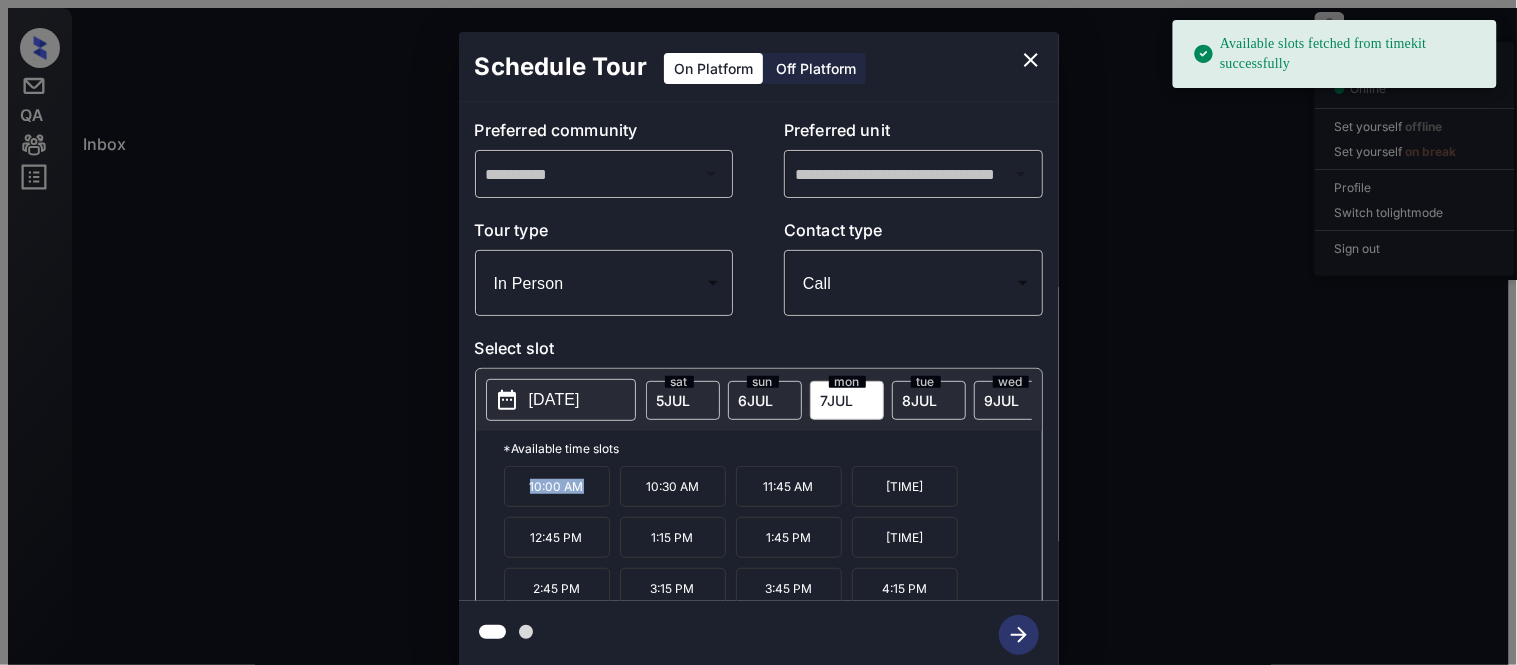 drag, startPoint x: 525, startPoint y: 477, endPoint x: 596, endPoint y: 477, distance: 71 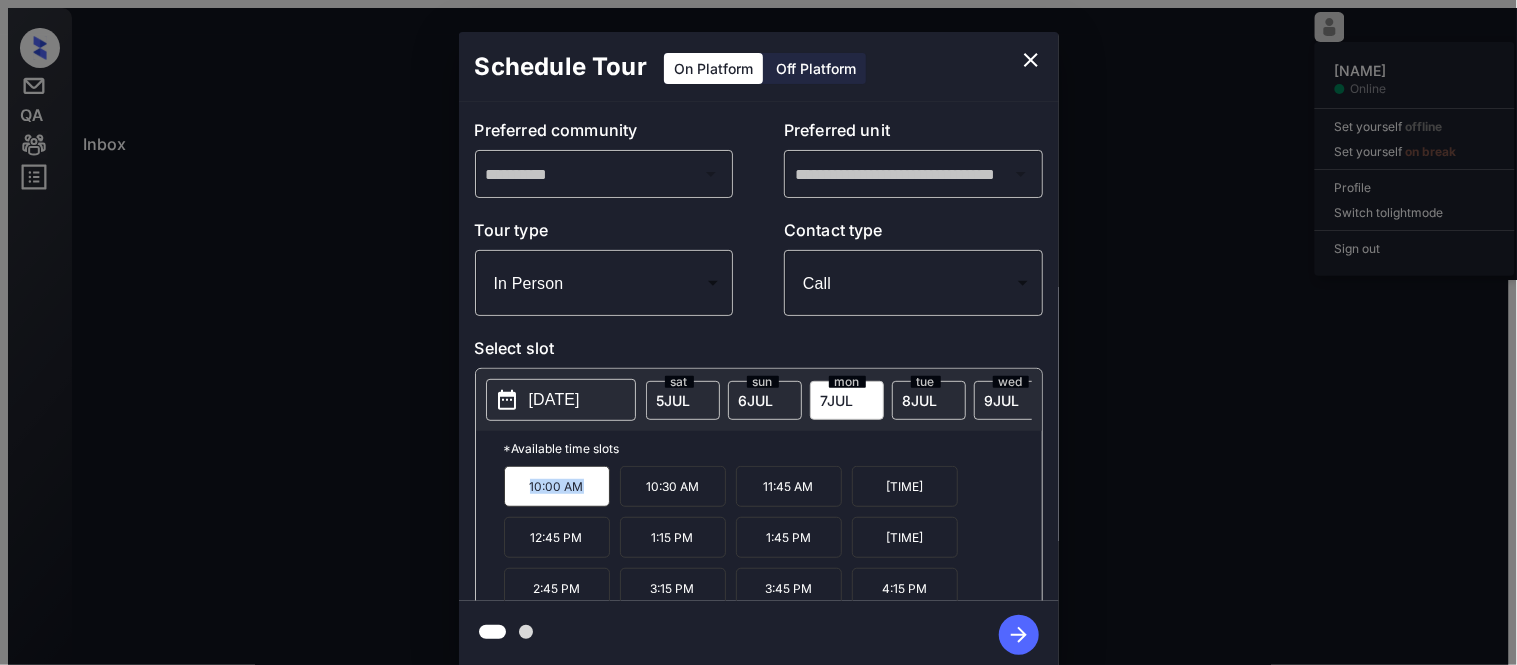 copy on "10:00 AM" 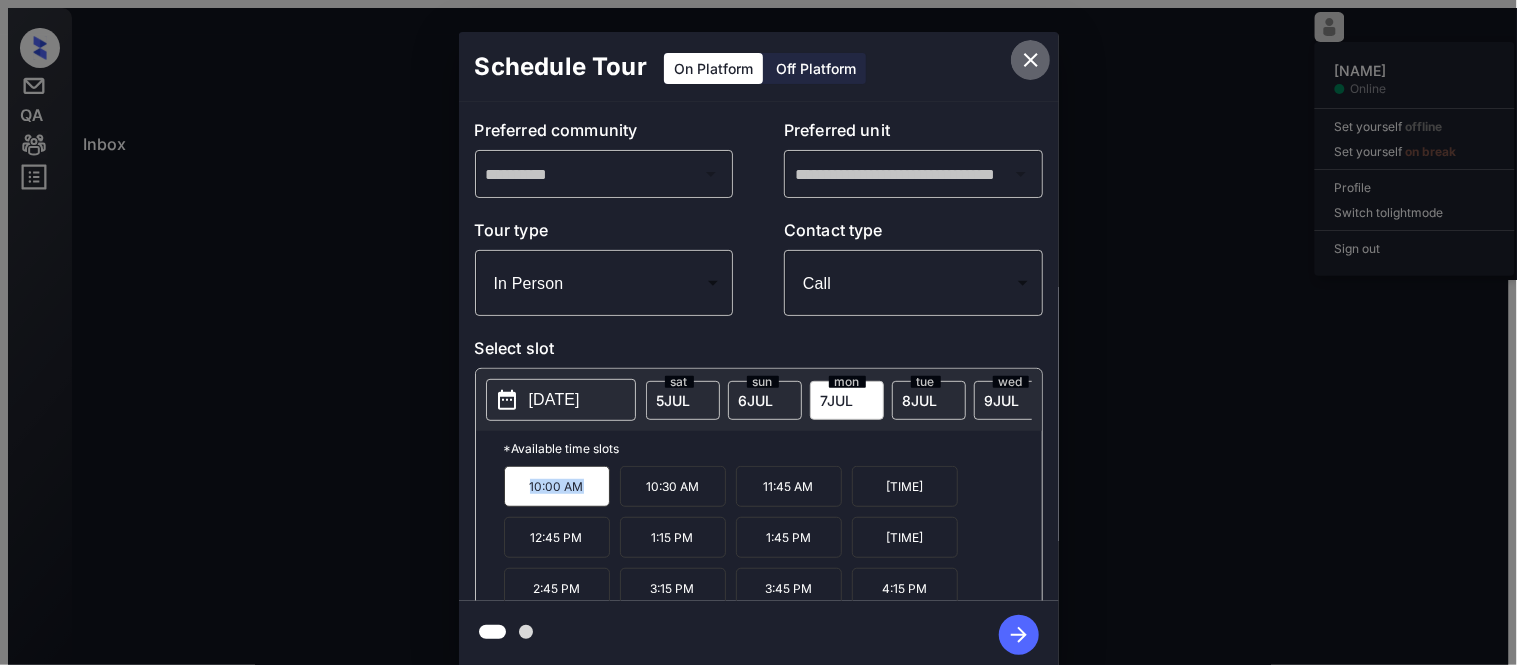 click at bounding box center (1031, 60) 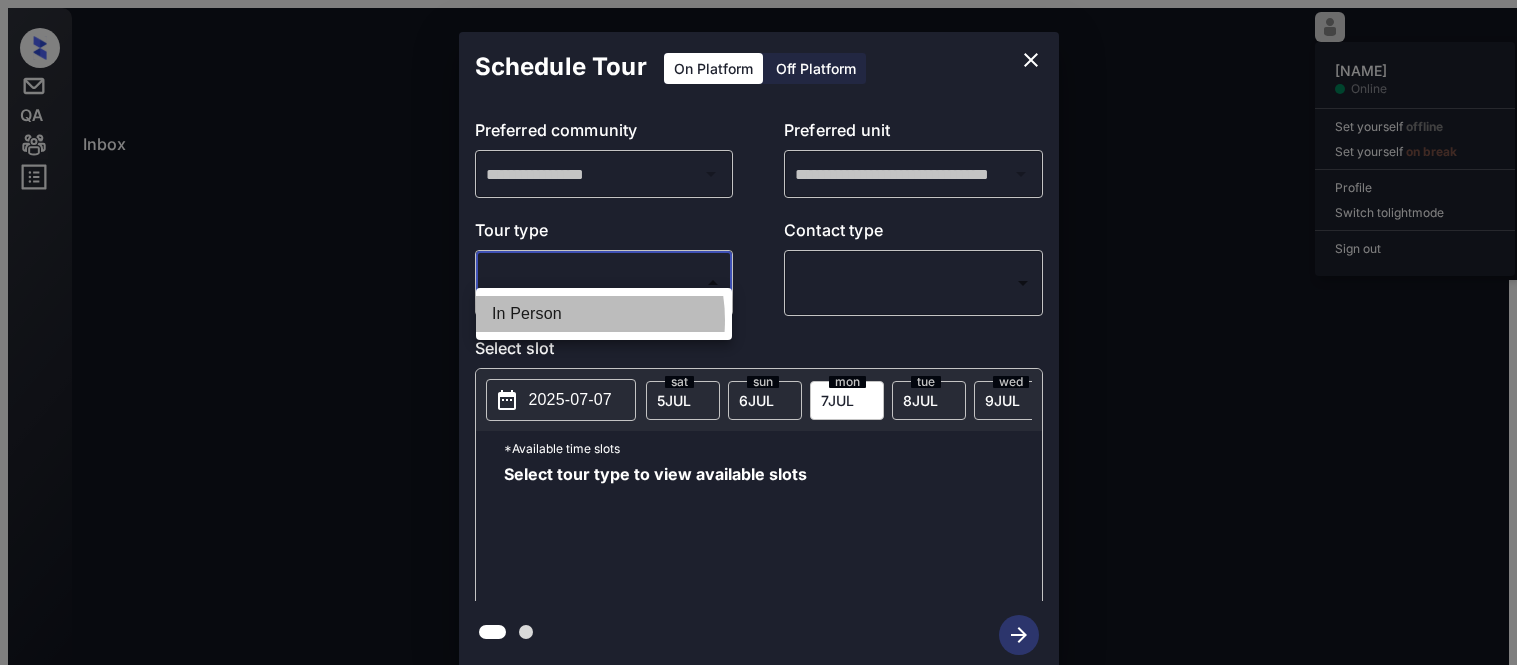 click on "In Person" at bounding box center [604, 314] 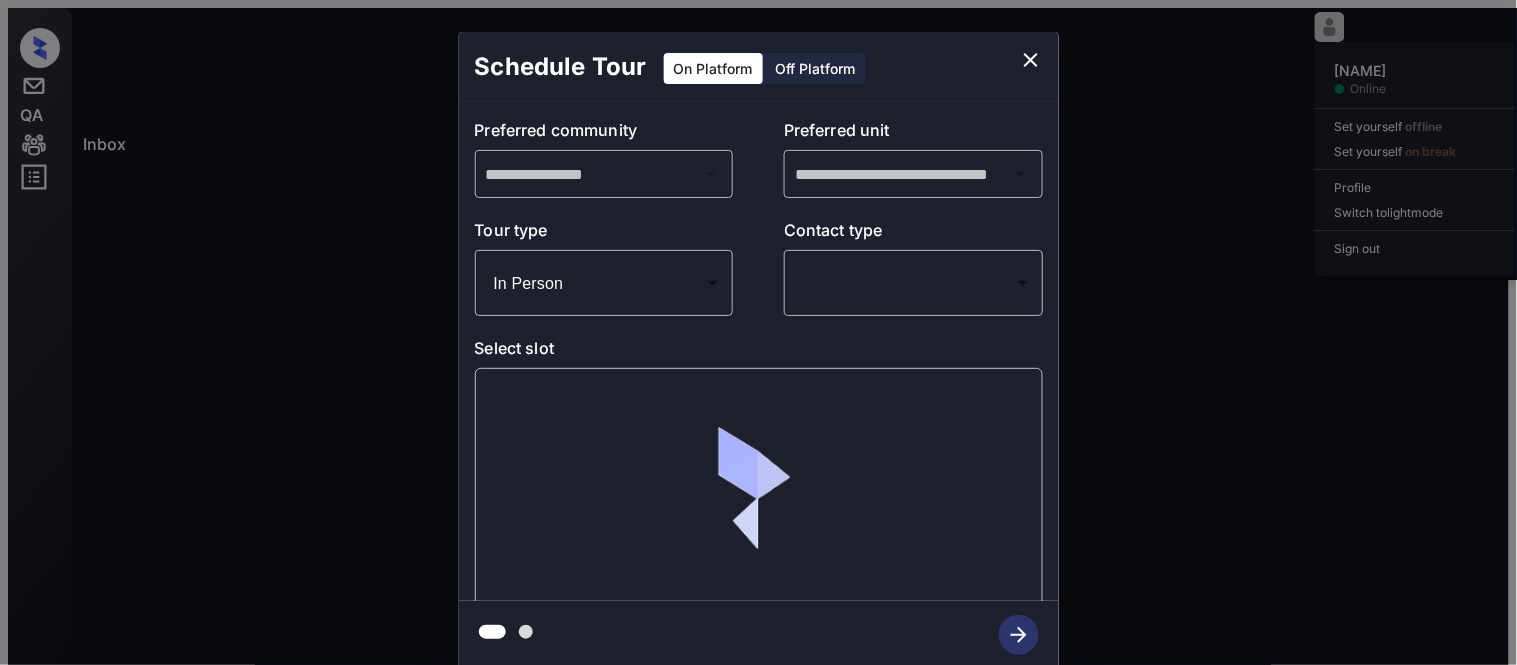 scroll, scrollTop: 8027, scrollLeft: 0, axis: vertical 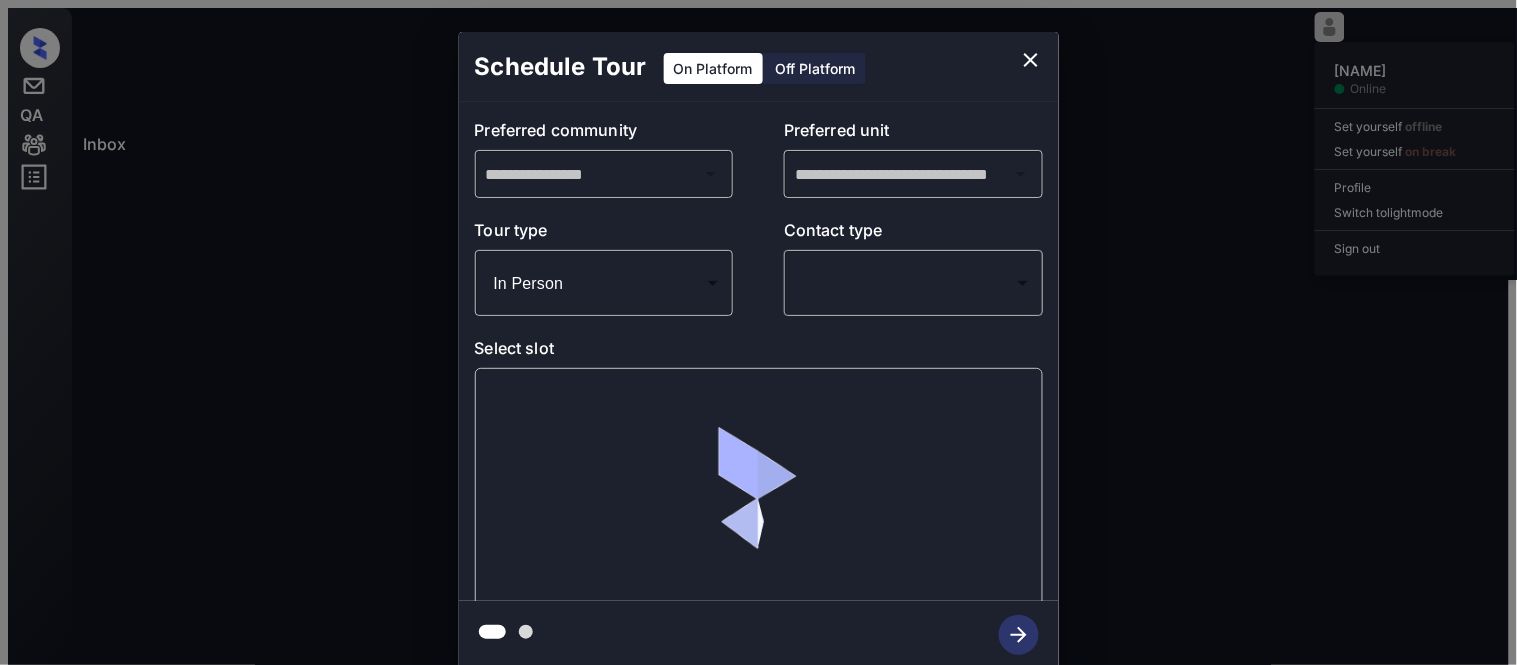 click on "Inbox Kristina Cataag Online Set yourself   offline Set yourself   on break Profile Switch to  light  mode Sign out Contacted Jul-05 12:09 pm   Diana Olvera Mezzo  (AMG) Contacted Jul-05 12:17 pm   Matt Lead Indie Collecti...  (Raintree Partn...) Contacted Lost Lead Sentiment: Angry Upon sliding the acknowledgement:  Lead will move to lost stage. * ​ SMS and call option will be set to opt out. AFM will be turned off for the lead. Kelsey New Message Zuma Lead transferred to leasing agent: kelsey Jul 01, 2025 03:13 pm  Sync'd w  knock Z New Message Agent Lead created because they indicated they are interested in leasing via Zuma IVR. Jul 01, 2025 03:13 pm A New Message Kelsey Thank you for calling Indie Collection! This is Kelsey. I’d love to help—let me know if you’d like to schedule a tour or have any questions about our apartment homes. Jul 01, 2025 03:13 pm   | conversationalSms  Sync'd w  knock K New Message Leasing office missed call, AFM sent Jul 01, 2025 03:13 pm K New Message Matt Lead   knock" at bounding box center [758, 419] 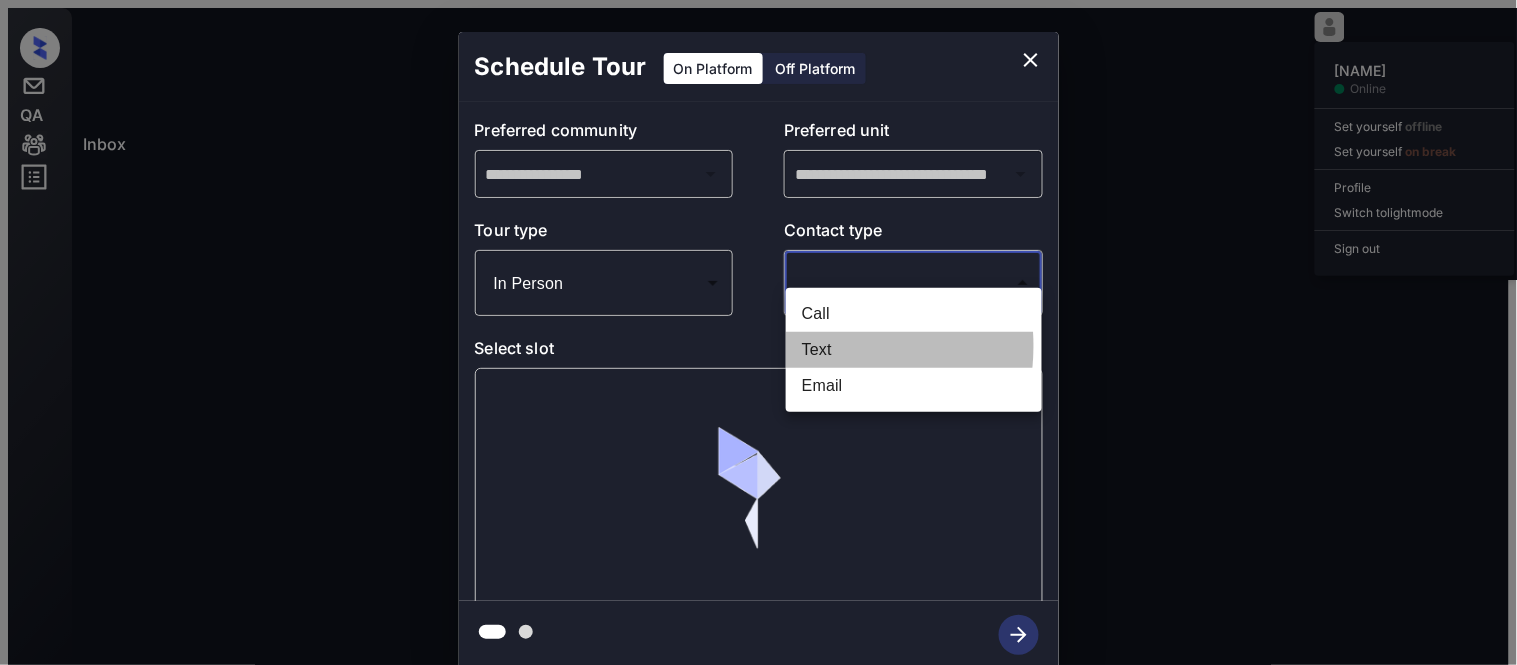 click on "Text" at bounding box center [914, 350] 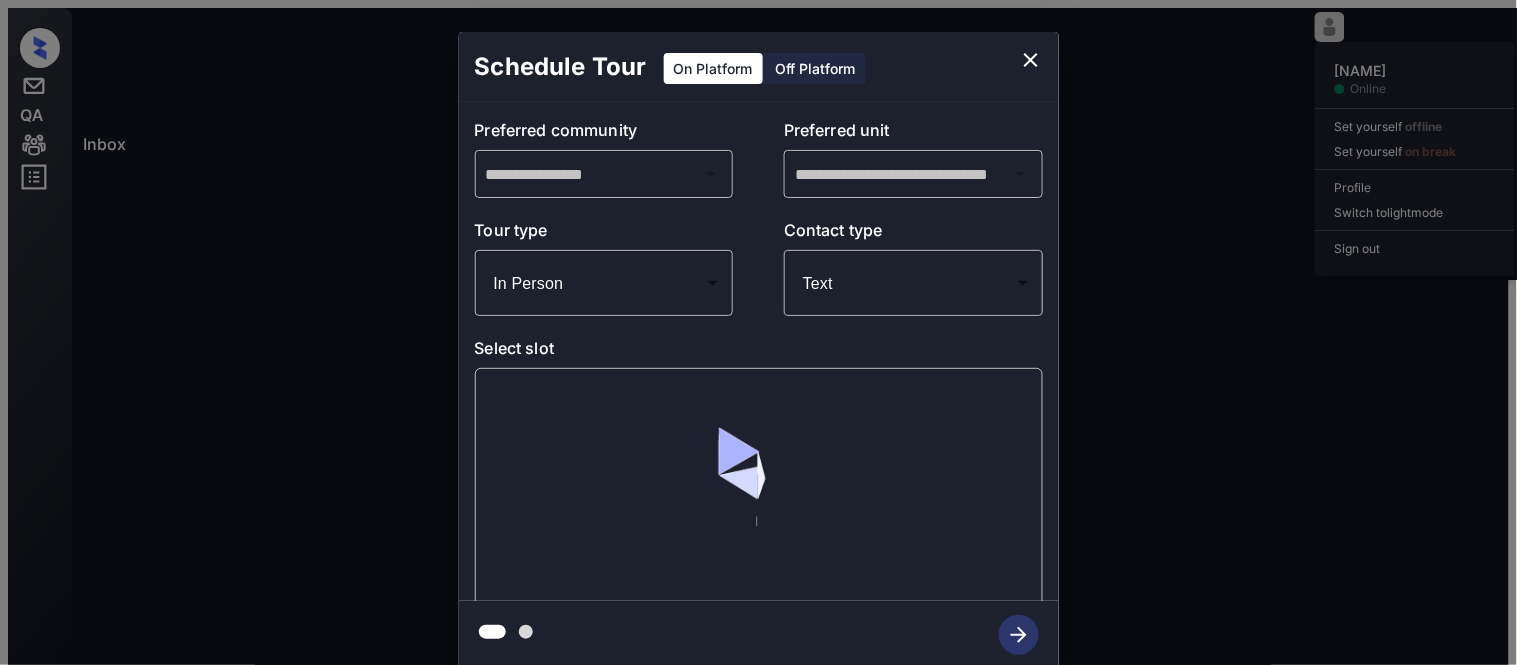 click at bounding box center (759, 501) 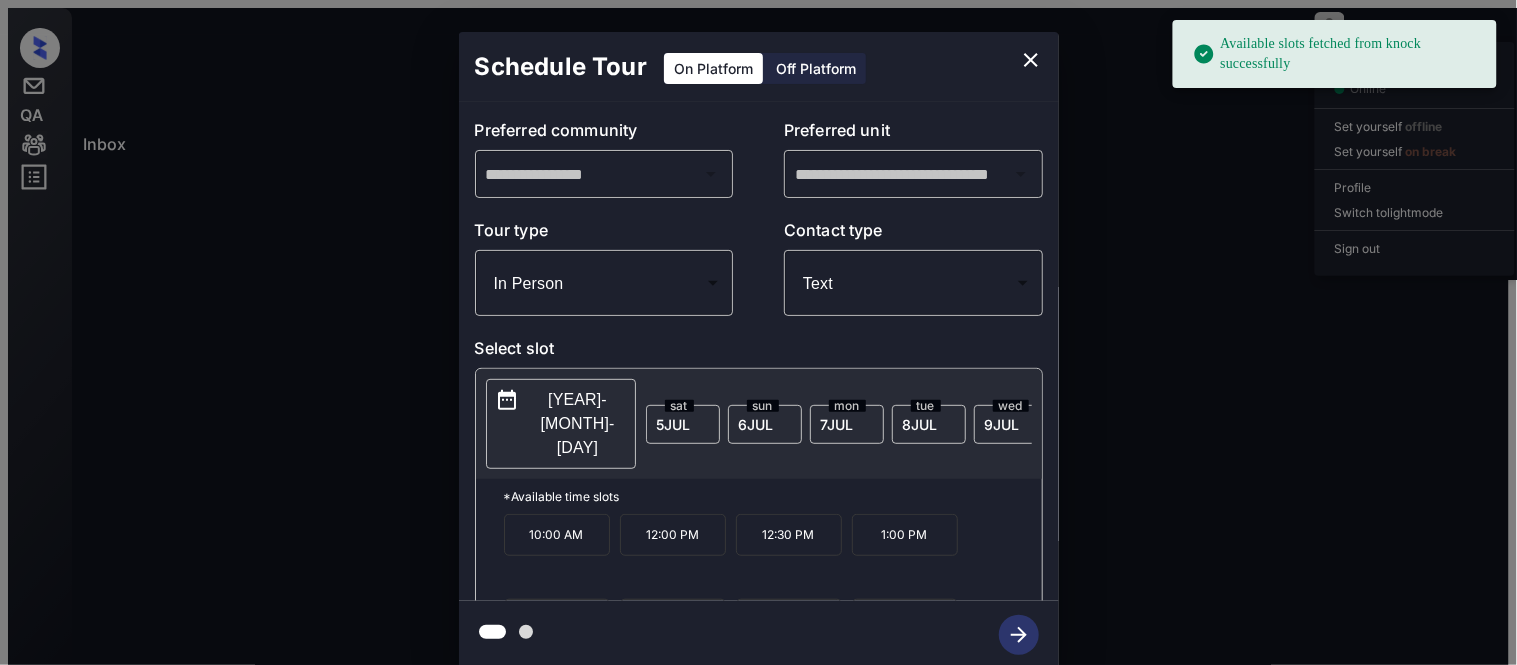 click on "2025-07-15" at bounding box center [578, 424] 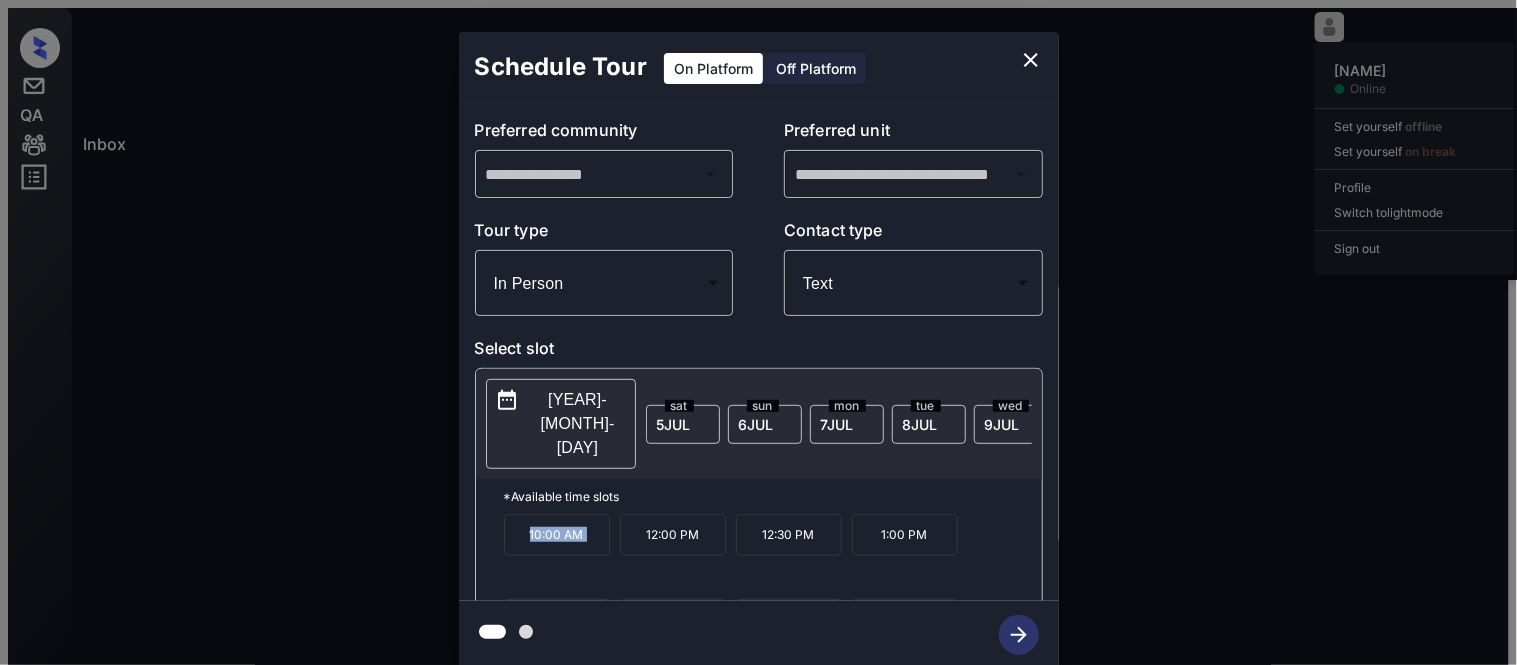 drag, startPoint x: 520, startPoint y: 474, endPoint x: 617, endPoint y: 474, distance: 97 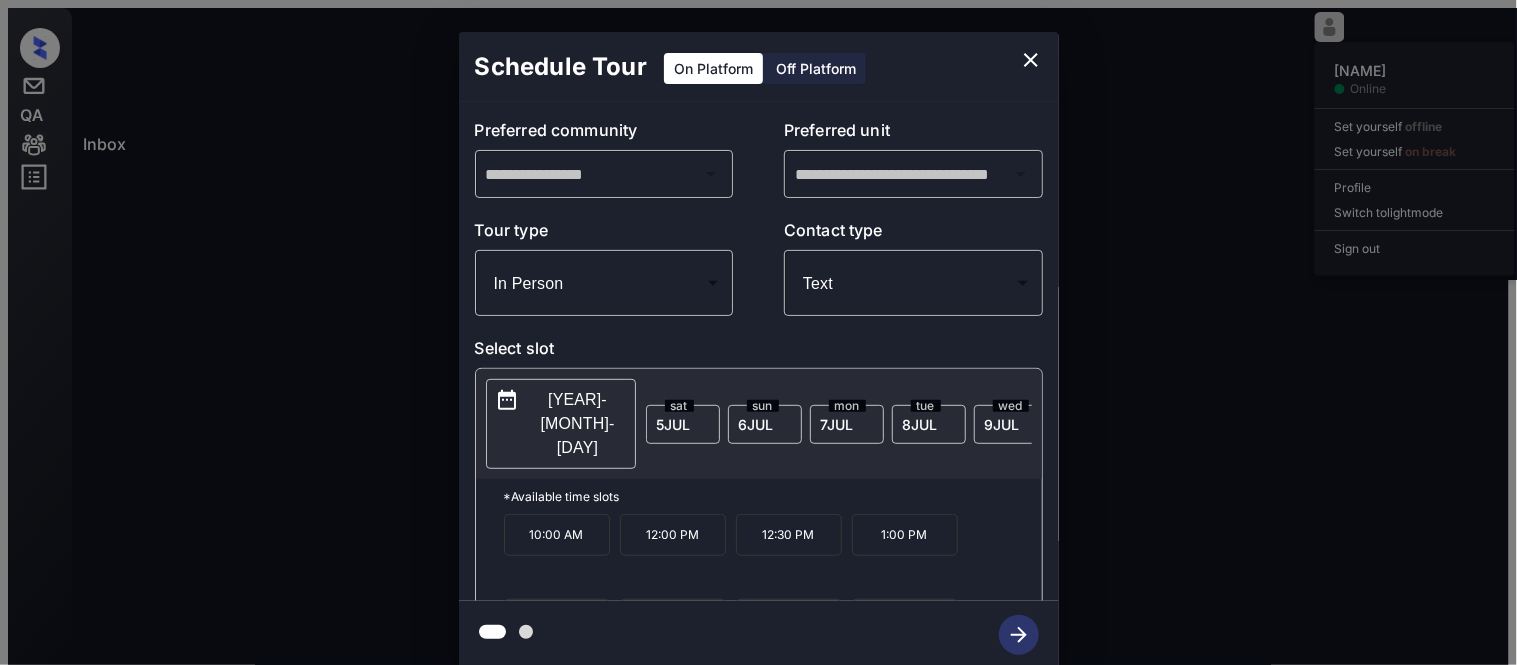click on "**********" at bounding box center (758, 350) 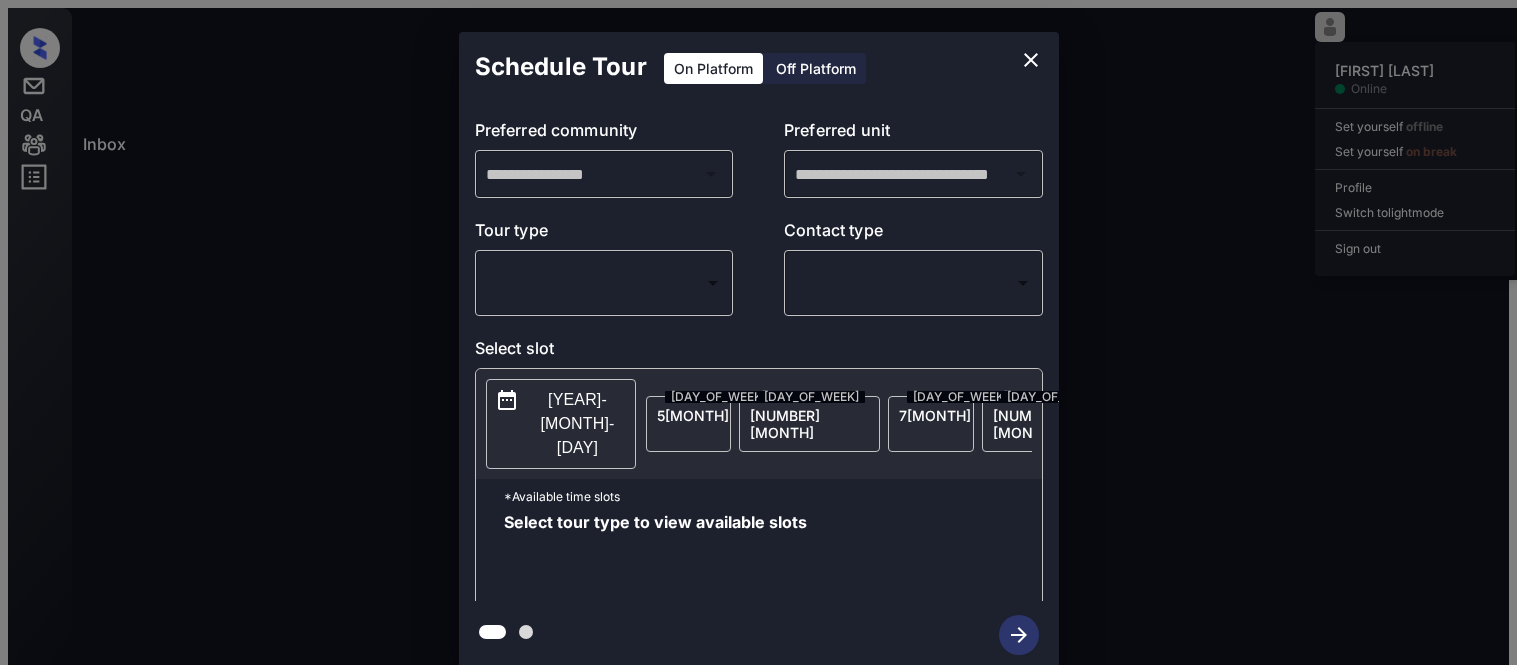 click on "Tour type" at bounding box center [604, 234] 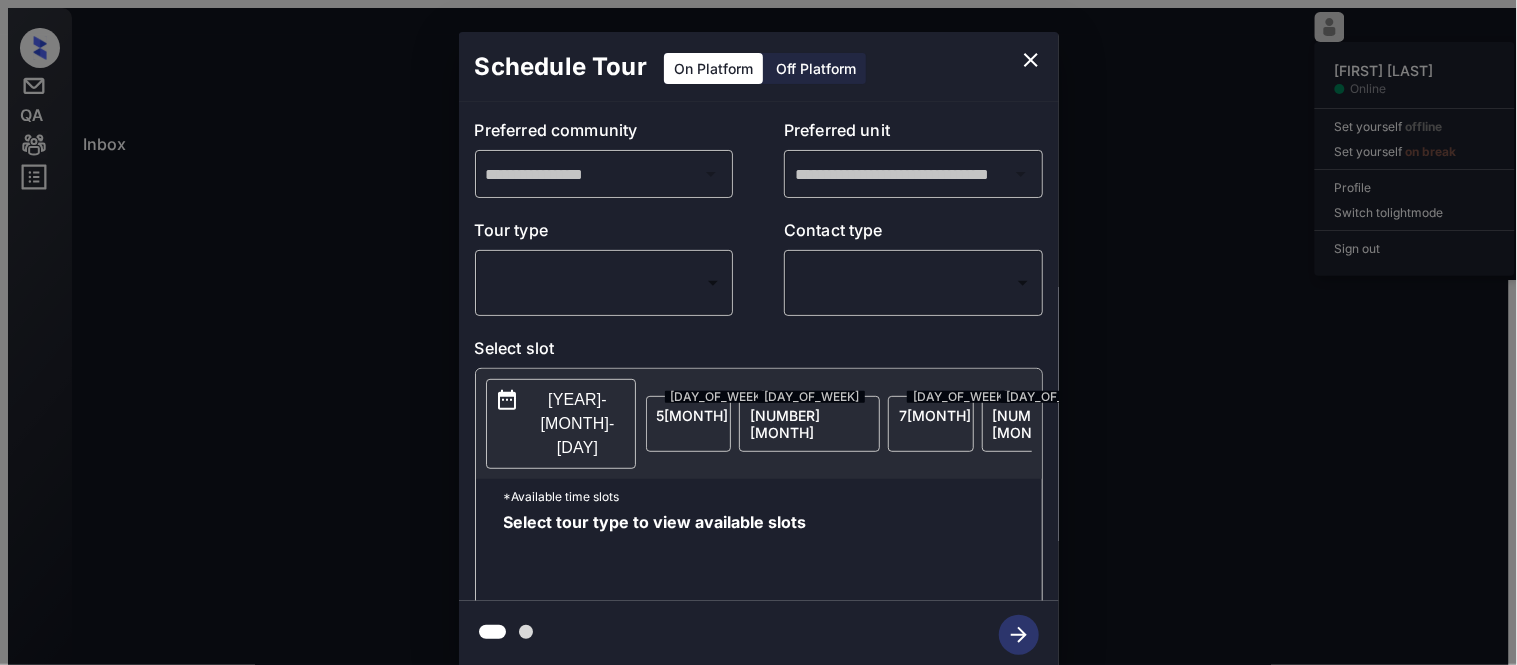 scroll, scrollTop: 8175, scrollLeft: 0, axis: vertical 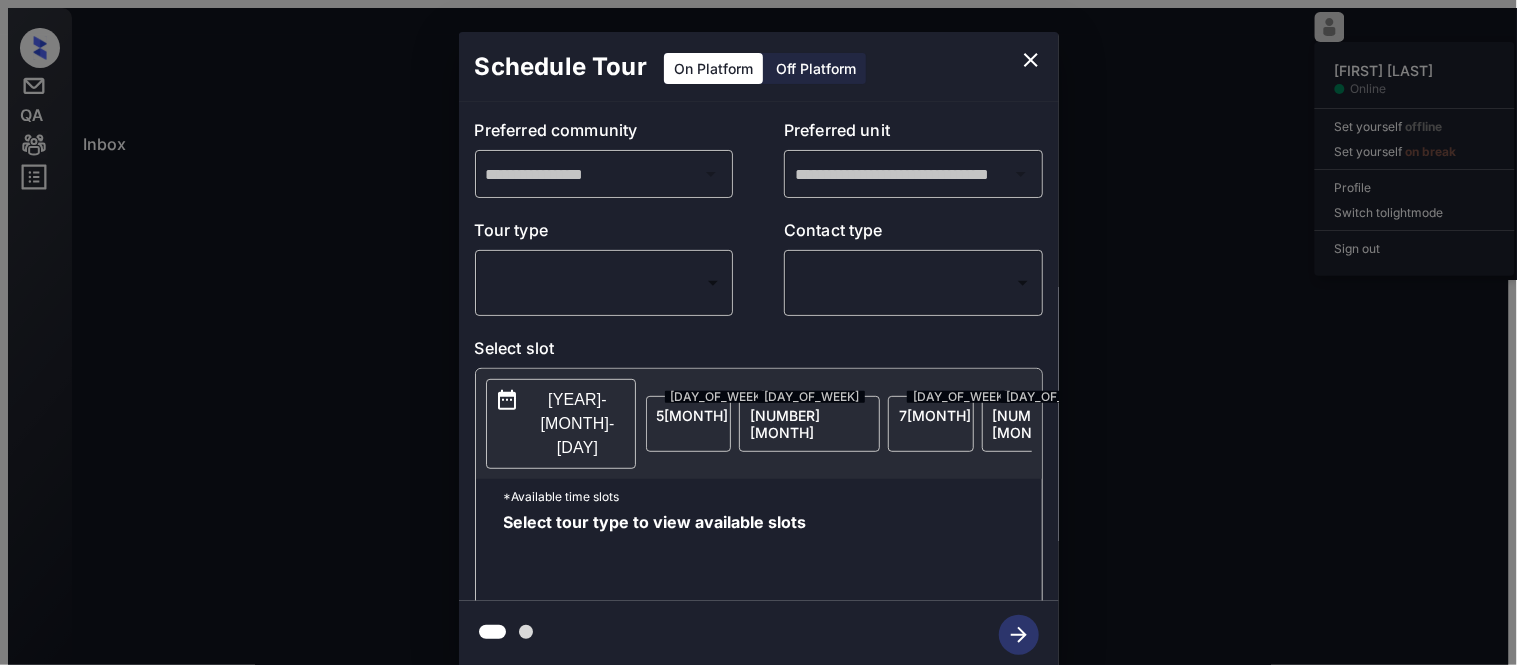 click on "Inbox Kristina Cataag Online Set yourself   offline Set yourself   on break Profile Switch to  light  mode Sign out Contacted Jul-05 12:09 pm   Diana Olvera Mezzo  (AMG) Contacted Jul-05 12:17 pm   Matt Lead Indie Collecti...  (Raintree Partn...) Contacted Lost Lead Sentiment: Angry Upon sliding the acknowledgement:  Lead will move to lost stage. * ​ SMS and call option will be set to opt out. AFM will be turned off for the lead. Kelsey New Message Zuma Lead transferred to leasing agent: kelsey Jul 01, 2025 03:13 pm  Sync'd w  knock Z New Message Agent Lead created because they indicated they are interested in leasing via Zuma IVR. Jul 01, 2025 03:13 pm A New Message Kelsey Thank you for calling Indie Collection! This is Kelsey. I’d love to help—let me know if you’d like to schedule a tour or have any questions about our apartment homes. Jul 01, 2025 03:13 pm   | conversationalSms  Sync'd w  knock K New Message Leasing office missed call, AFM sent Jul 01, 2025 03:13 pm K New Message Matt Lead   knock" at bounding box center [758, 419] 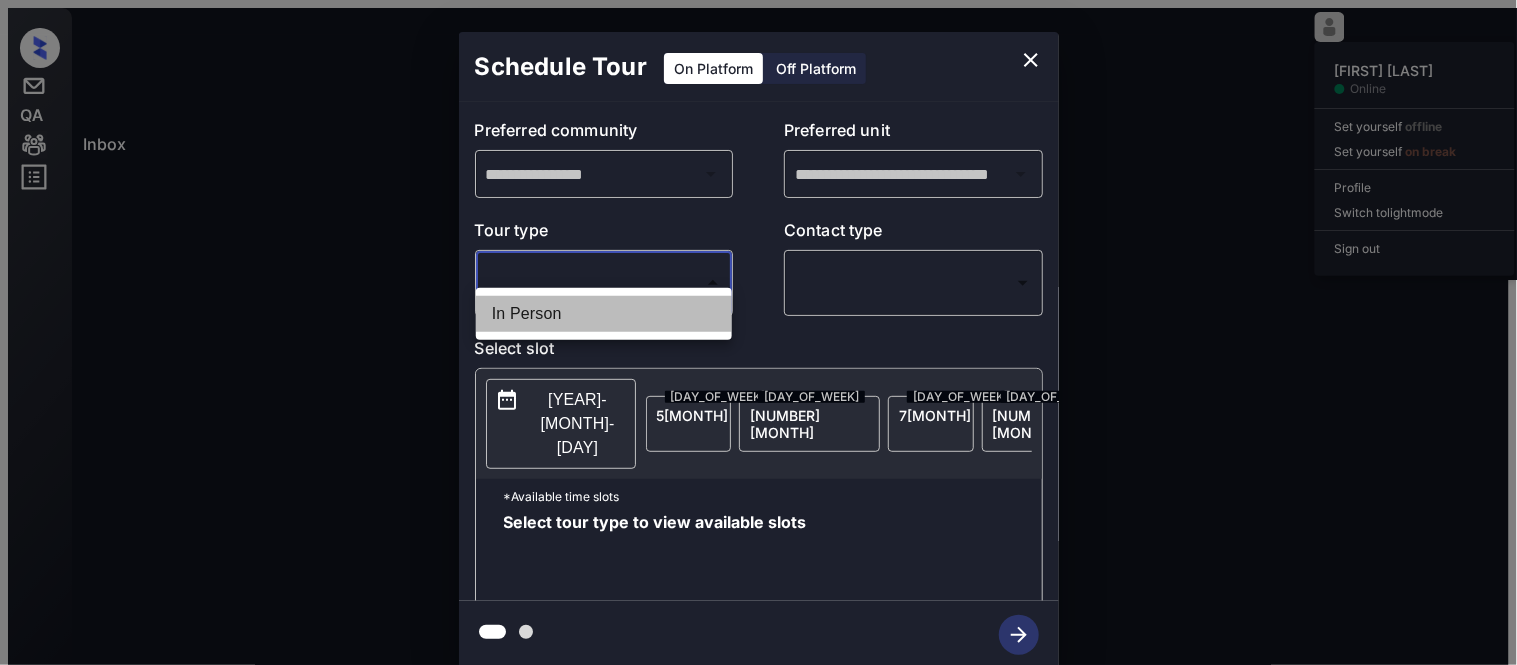 click on "In Person" at bounding box center [604, 314] 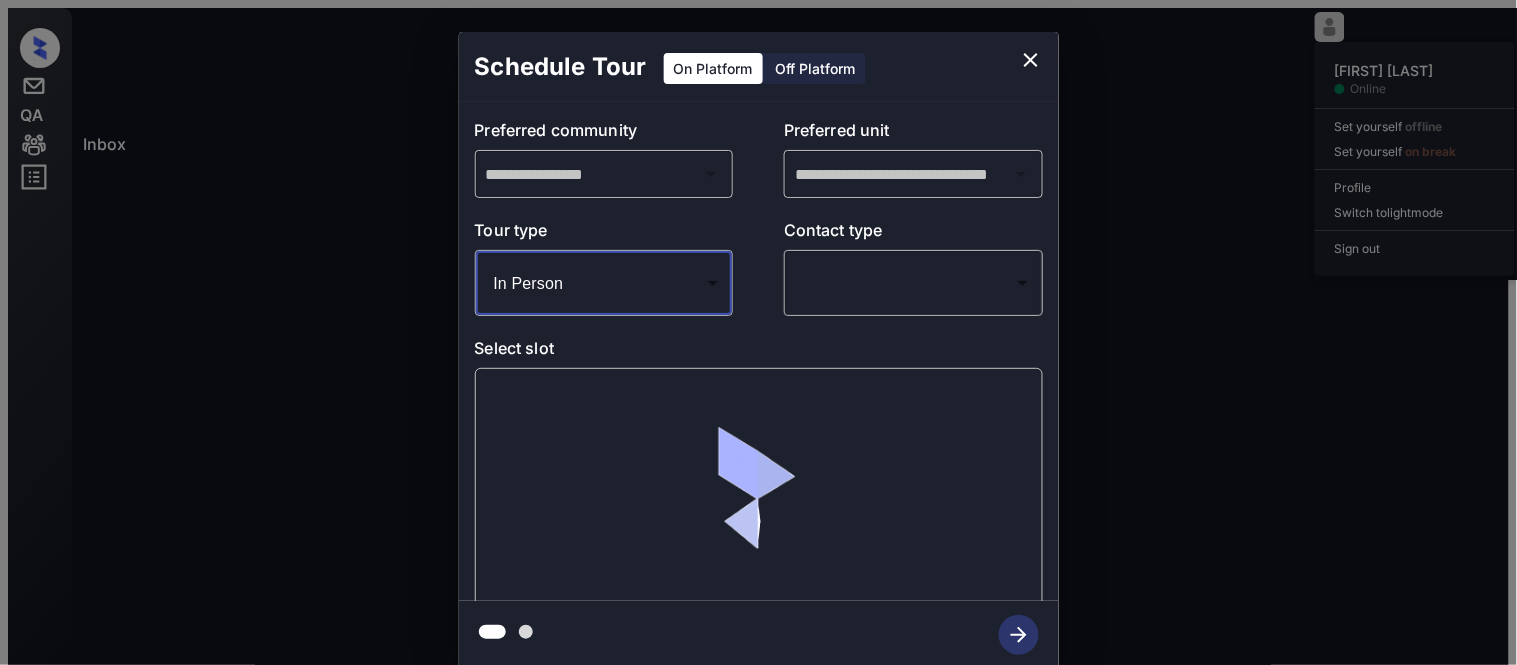 click on "​ ​" at bounding box center [604, 283] 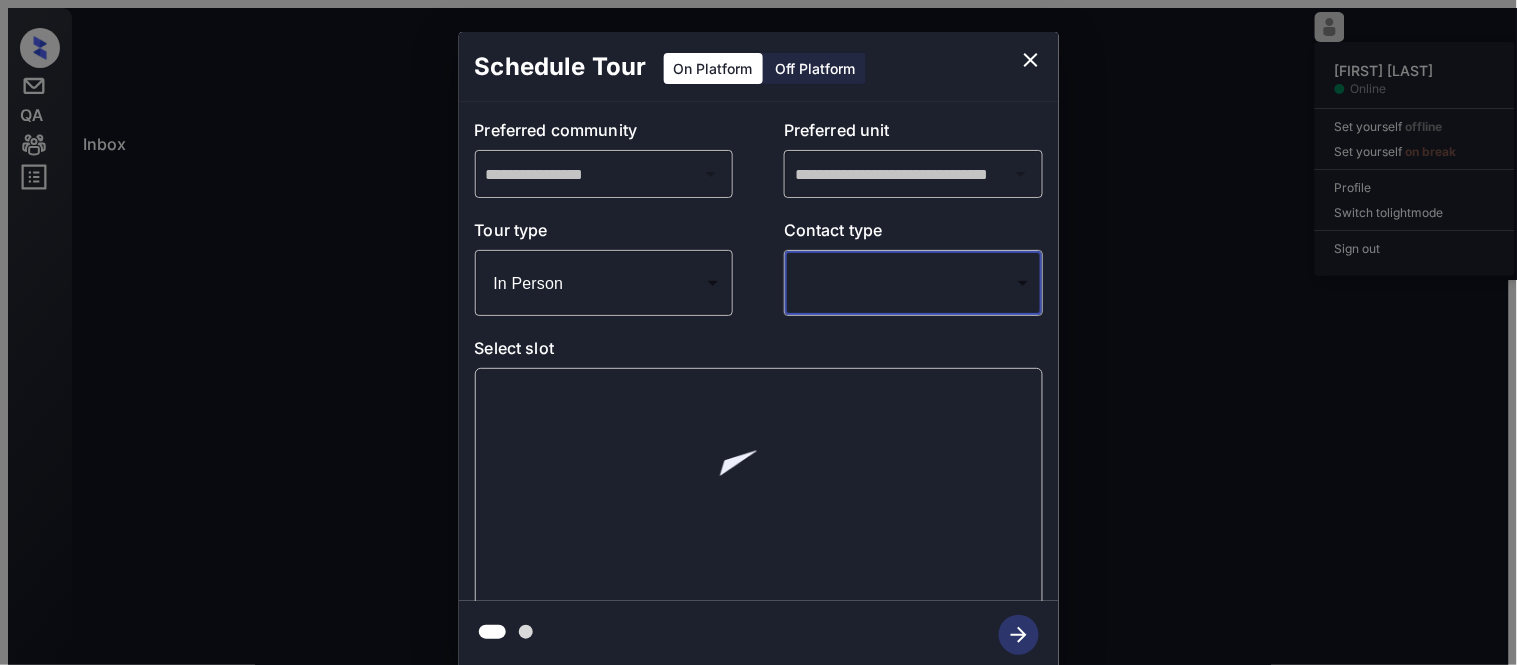click on "Inbox Kristina Cataag Online Set yourself   offline Set yourself   on break Profile Switch to  light  mode Sign out Contacted Jul-05 12:09 pm   Diana Olvera Mezzo  (AMG) Contacted Jul-05 12:17 pm   Matt Lead Indie Collecti...  (Raintree Partn...) Contacted Lost Lead Sentiment: Angry Upon sliding the acknowledgement:  Lead will move to lost stage. * ​ SMS and call option will be set to opt out. AFM will be turned off for the lead. Kelsey New Message Zuma Lead transferred to leasing agent: kelsey Jul 01, 2025 03:13 pm  Sync'd w  knock Z New Message Agent Lead created because they indicated they are interested in leasing via Zuma IVR. Jul 01, 2025 03:13 pm A New Message Kelsey Thank you for calling Indie Collection! This is Kelsey. I’d love to help—let me know if you’d like to schedule a tour or have any questions about our apartment homes. Jul 01, 2025 03:13 pm   | conversationalSms  Sync'd w  knock K New Message Leasing office missed call, AFM sent Jul 01, 2025 03:13 pm K New Message Matt Lead   knock" at bounding box center [758, 419] 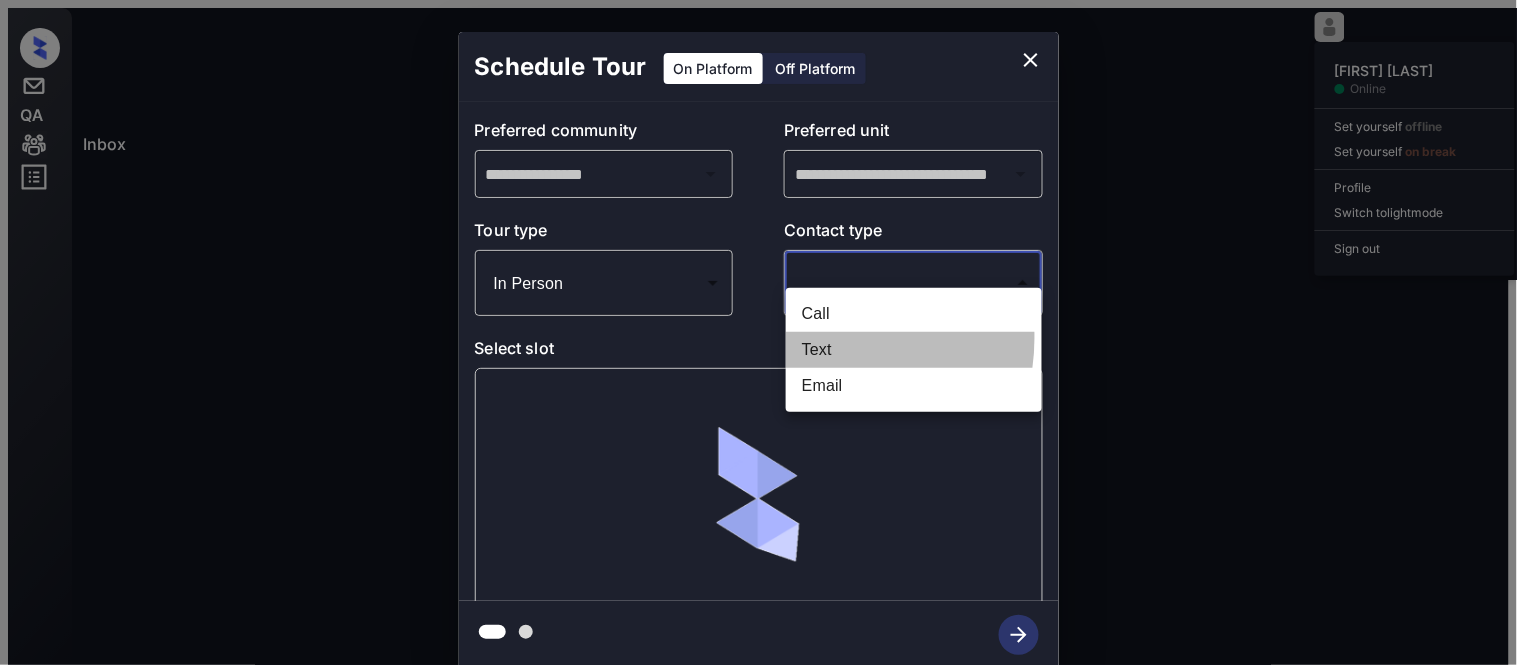 click on "Text" at bounding box center (914, 350) 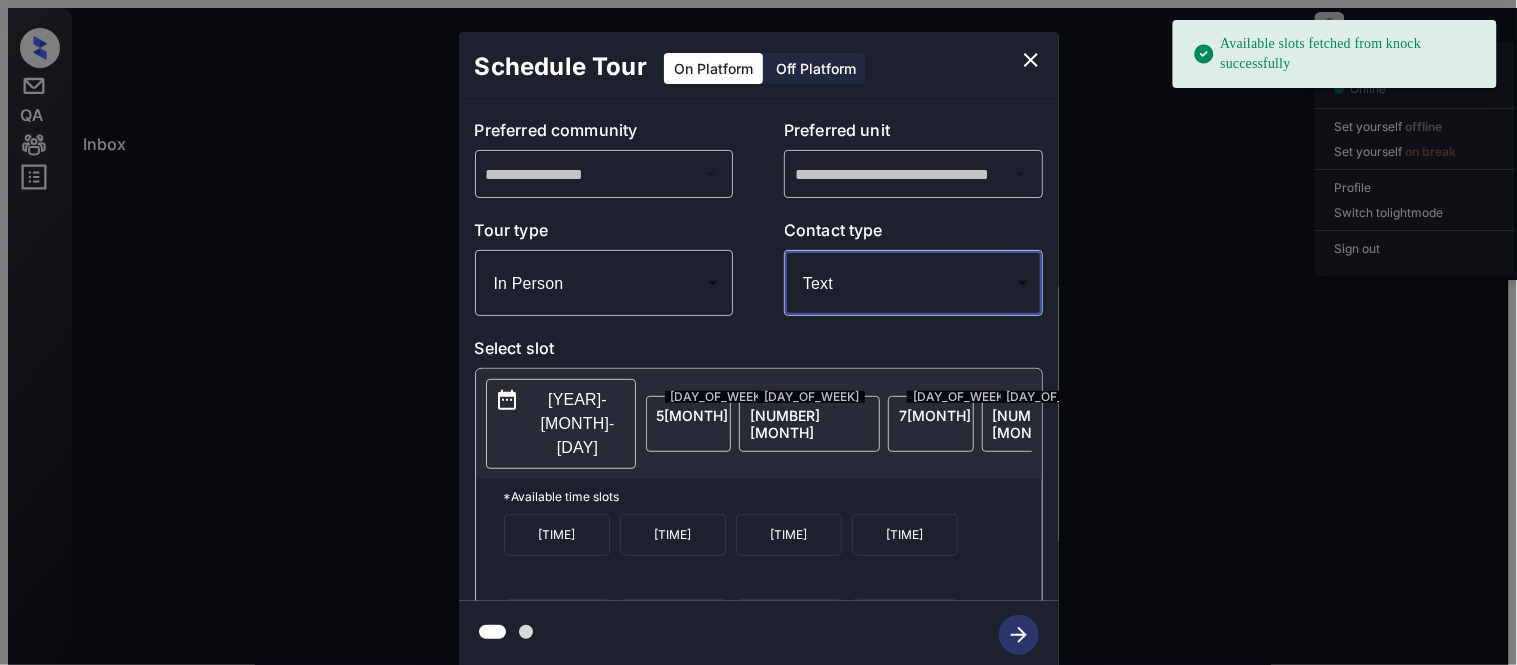click at bounding box center [1031, 60] 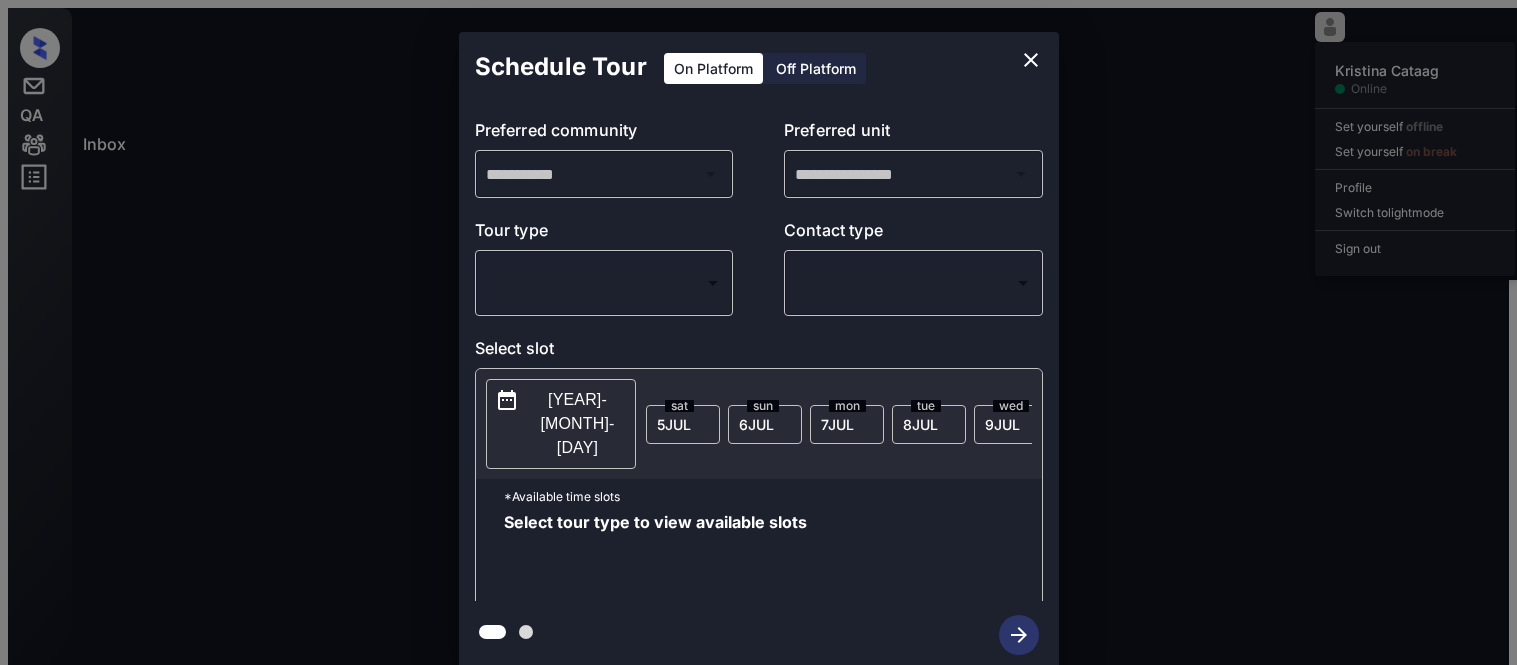 click on "Inbox [FIRST] [LAST] Online Set yourself   offline Set yourself   on break Profile Switch to  light  mode Sign out Contacted [MONTH]-[DAY] [HOUR]:[MINUTE] [AM/PM]   [FIRST] [LAST] The Ranch at C...  (United Apartme...) Lost [MONTH]-[DAY] [HOUR]:[MINUTE] [AM/PM]   [FIRST] [LAST] Willow Bend  (Air Communitie...) Lost Lead Sentiment: Angry Upon sliding the acknowledgement:  Lead will move to lost stage. * ​ SMS and call option will be set to opt out. AFM will be turned off for the lead. [FIRST] New Message Agent Lead created because they indicated they are interested in leasing via Zuma IVR. [MONTH] [DAY], [YEAR] [HOUR]:[MINUTE] [AM/PM] A New Message Zuma Lead transferred to leasing agent: [FIRST] [MONTH] [DAY], [YEAR] [HOUR]:[MINUTE] [AM/PM] Z New Message Kelsey Due to the activation of disableLeadTransfer feature flag, Kelsey will no longer transfer ownership of this CRM guest card [MONTH] [DAY], [YEAR] [HOUR]:[MINUTE] [AM/PM] K New Message Agent Lead created because they indicated they are interested in leasing via Zuma IVR. [MONTH] [DAY], [YEAR] [HOUR]:[MINUTE] [AM/PM] A New Message Kelsey Notes Note: [MONTH] [DAY], [YEAR] [HOUR]:[MINUTE] [AM/PM]  Sync'd w  entrata K A A" at bounding box center [758, 419] 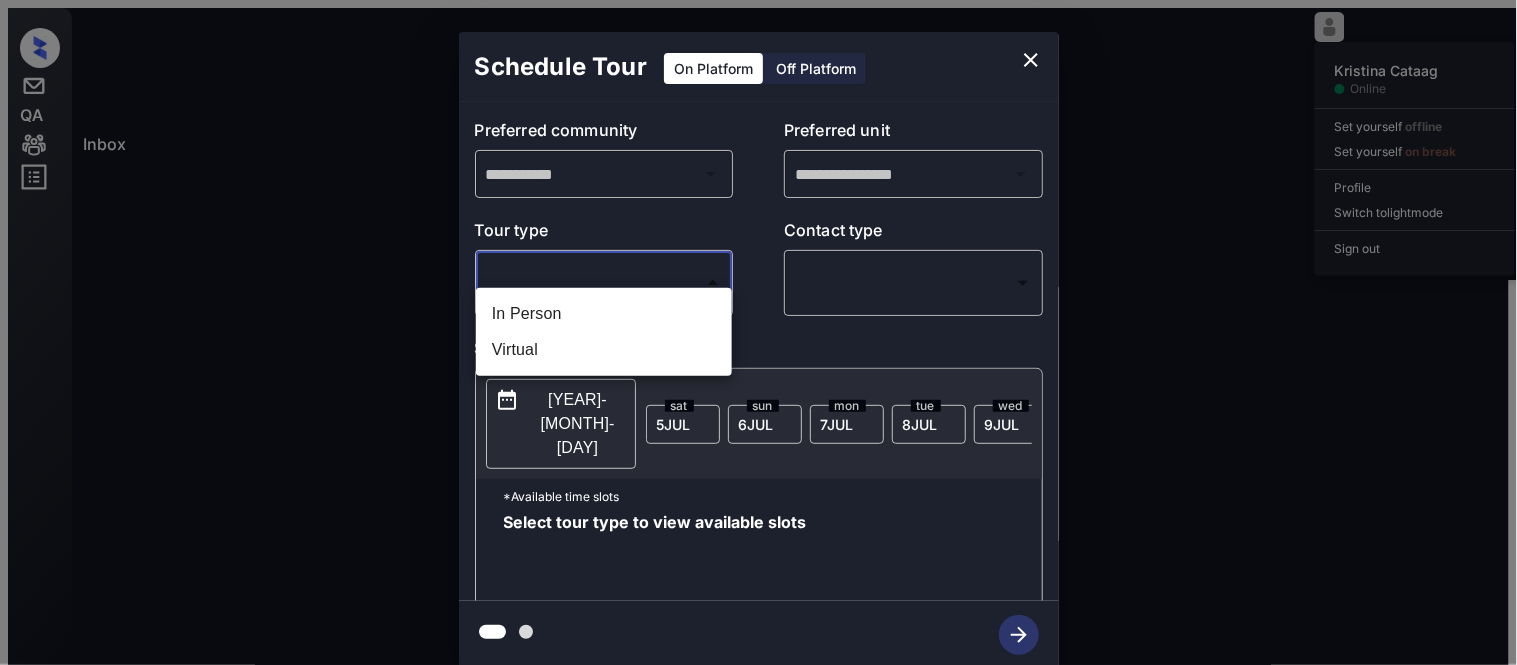 scroll, scrollTop: 27998, scrollLeft: 0, axis: vertical 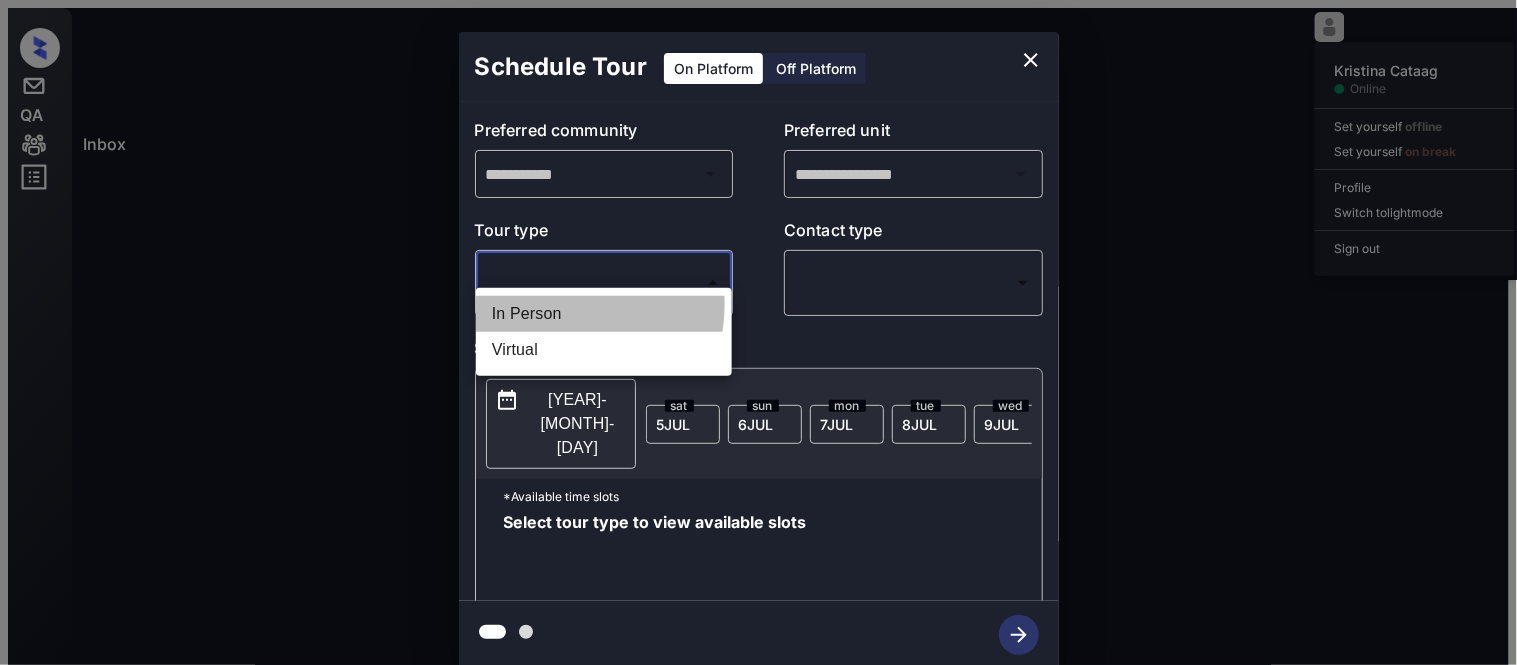 click on "In Person" at bounding box center [604, 314] 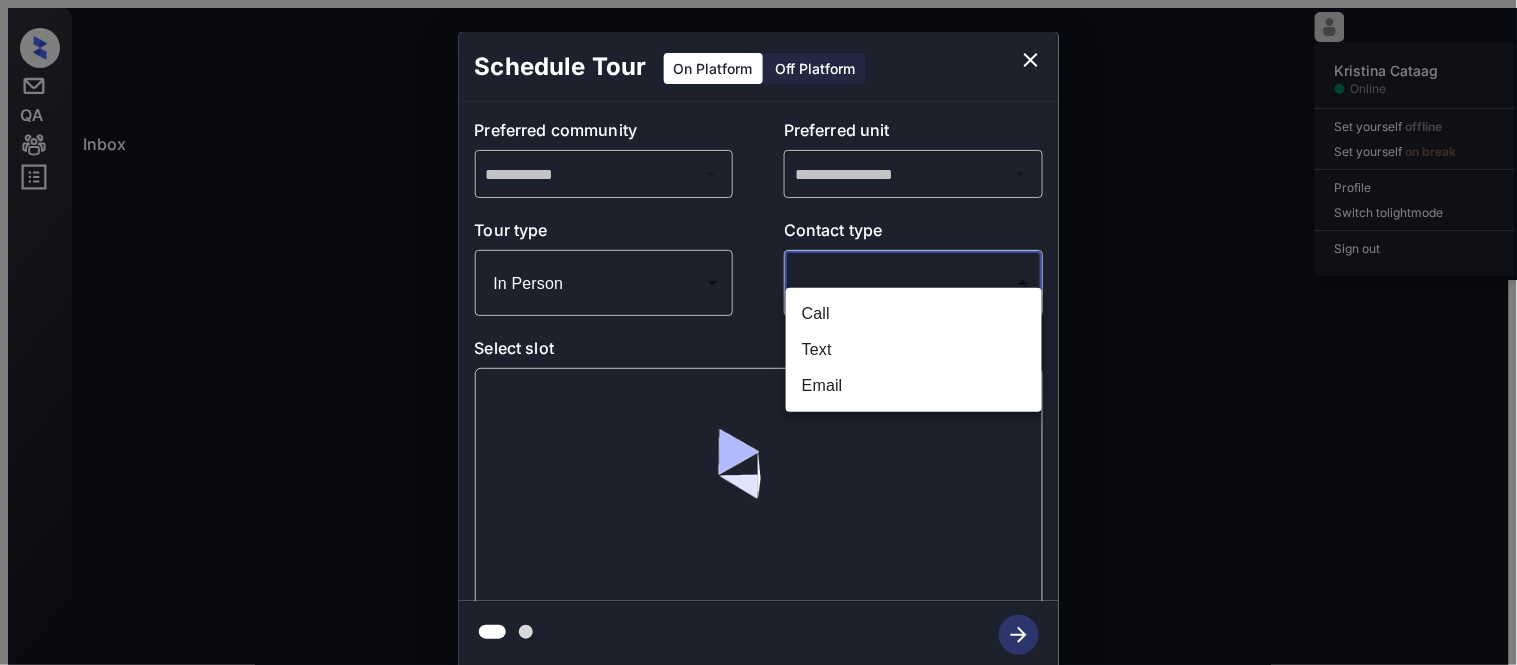 click on "Inbox [FIRST] [LAST] Online Set yourself   offline Set yourself   on break Profile Switch to  light  mode Sign out Contacted [MONTH]-[DAY] [HOUR]:[MINUTE] [AM/PM]   [FIRST] [LAST] The Ranch at C...  (United Apartme...) Lost [MONTH]-[DAY] [HOUR]:[MINUTE] [AM/PM]   [FIRST] [LAST] Willow Bend  (Air Communitie...) Lost Lead Sentiment: Angry Upon sliding the acknowledgement:  Lead will move to lost stage. * ​ SMS and call option will be set to opt out. AFM will be turned off for the lead. [FIRST] New Message Agent Lead created because they indicated they are interested in leasing via Zuma IVR. [MONTH] [DAY], [YEAR] [HOUR]:[MINUTE] [AM/PM] A New Message Zuma Lead transferred to leasing agent: [FIRST] [MONTH] [DAY], [YEAR] [HOUR]:[MINUTE] [AM/PM] Z New Message Kelsey Due to the activation of disableLeadTransfer feature flag, Kelsey will no longer transfer ownership of this CRM guest card [MONTH] [DAY], [YEAR] [HOUR]:[MINUTE] [AM/PM] K New Message Agent Lead created because they indicated they are interested in leasing via Zuma IVR. [MONTH] [DAY], [YEAR] [HOUR]:[MINUTE] [AM/PM] A New Message Kelsey Notes Note: [MONTH] [DAY], [YEAR] [HOUR]:[MINUTE] [AM/PM]  Sync'd w  entrata K A A" at bounding box center (758, 419) 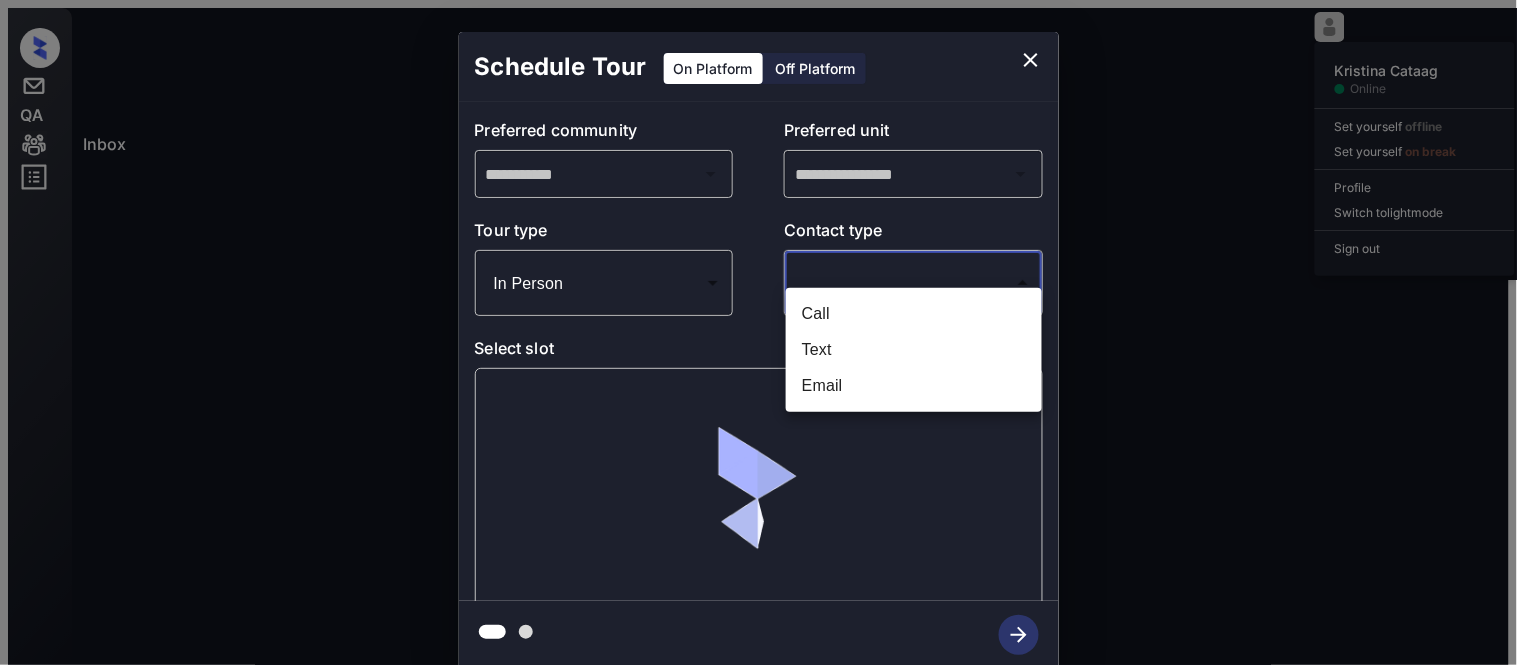 click on "Text" at bounding box center (914, 350) 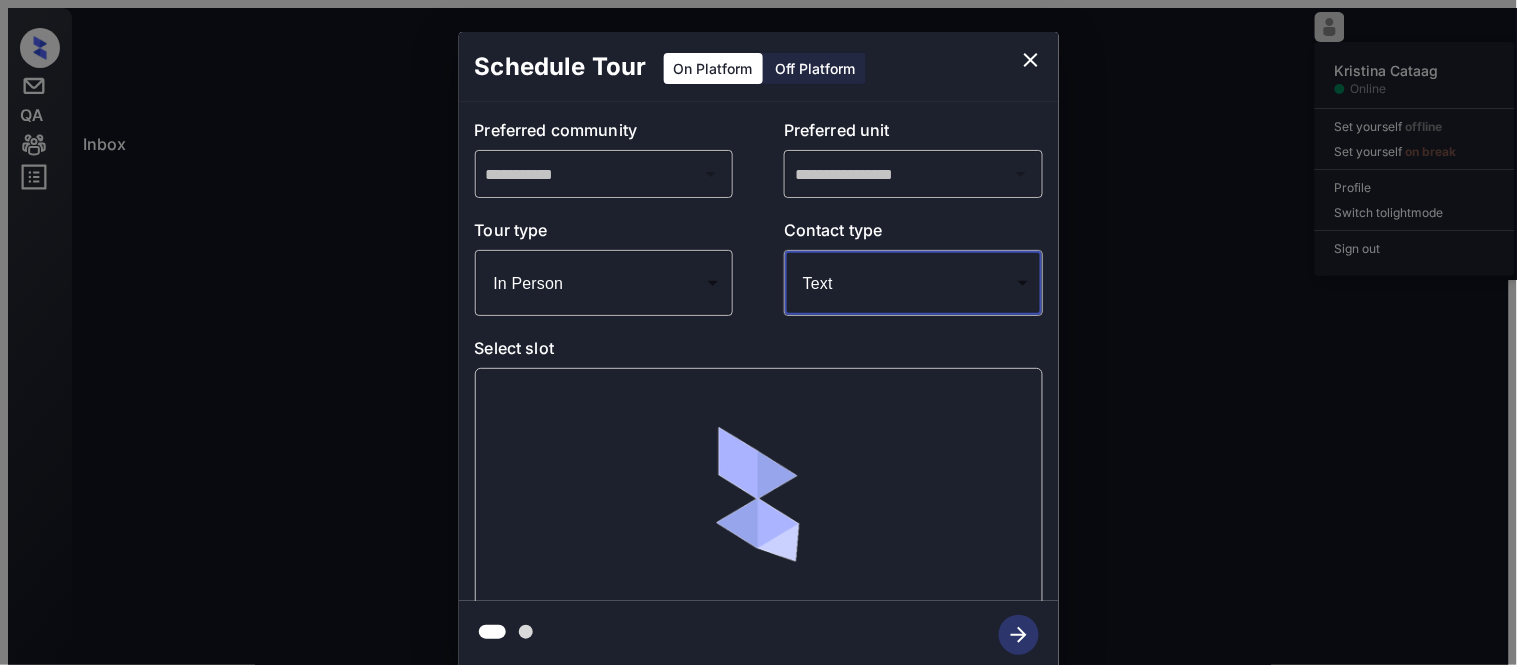 click at bounding box center [758, 332] 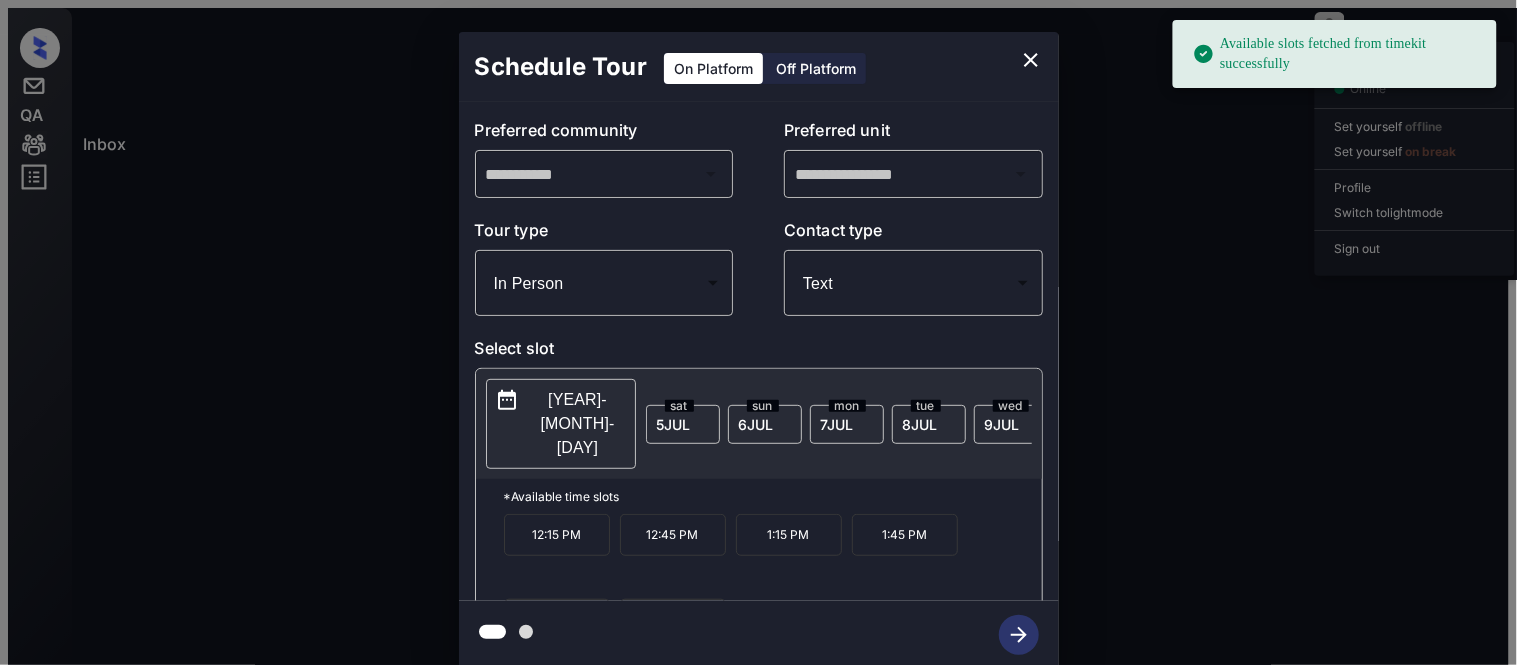 click on "[YEAR]-[MONTH]-[DAY]" at bounding box center [578, 424] 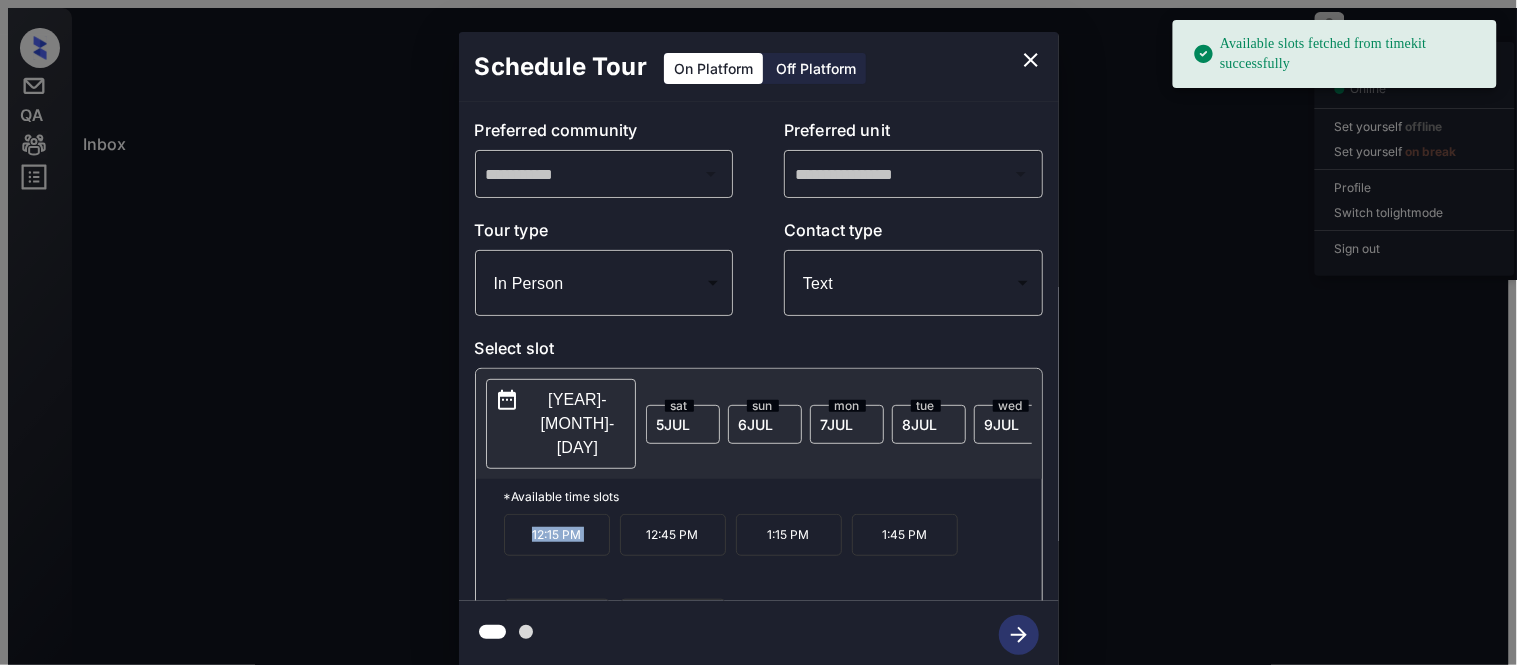 drag, startPoint x: 521, startPoint y: 474, endPoint x: 643, endPoint y: 473, distance: 122.0041 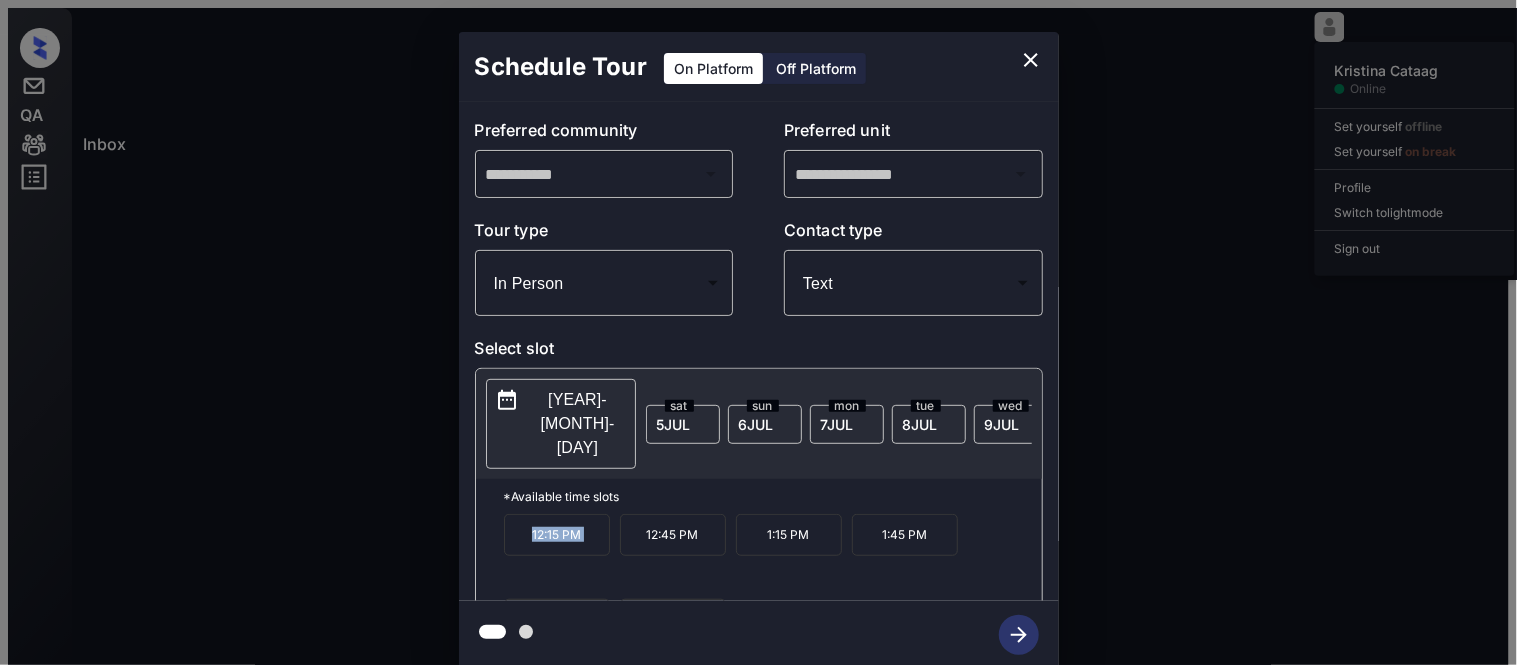 copy on "12:15 PM" 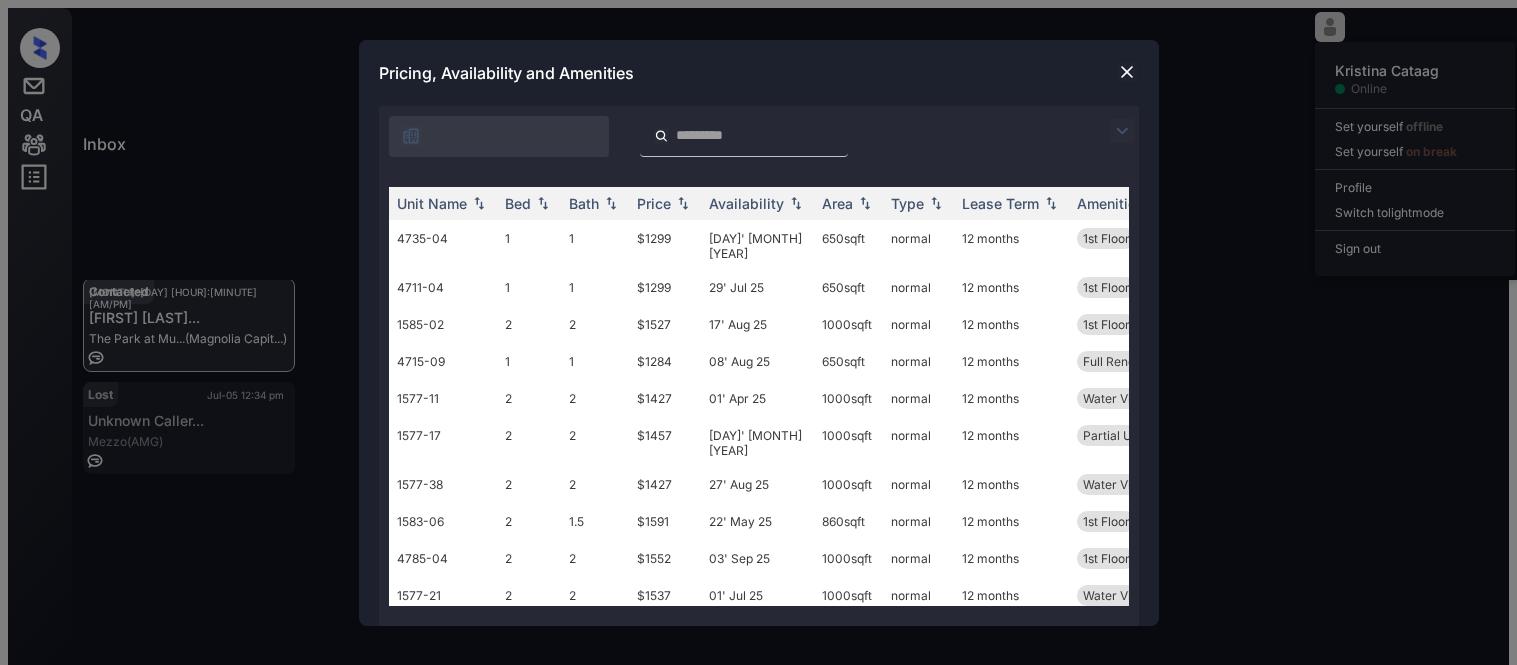 scroll, scrollTop: 0, scrollLeft: 0, axis: both 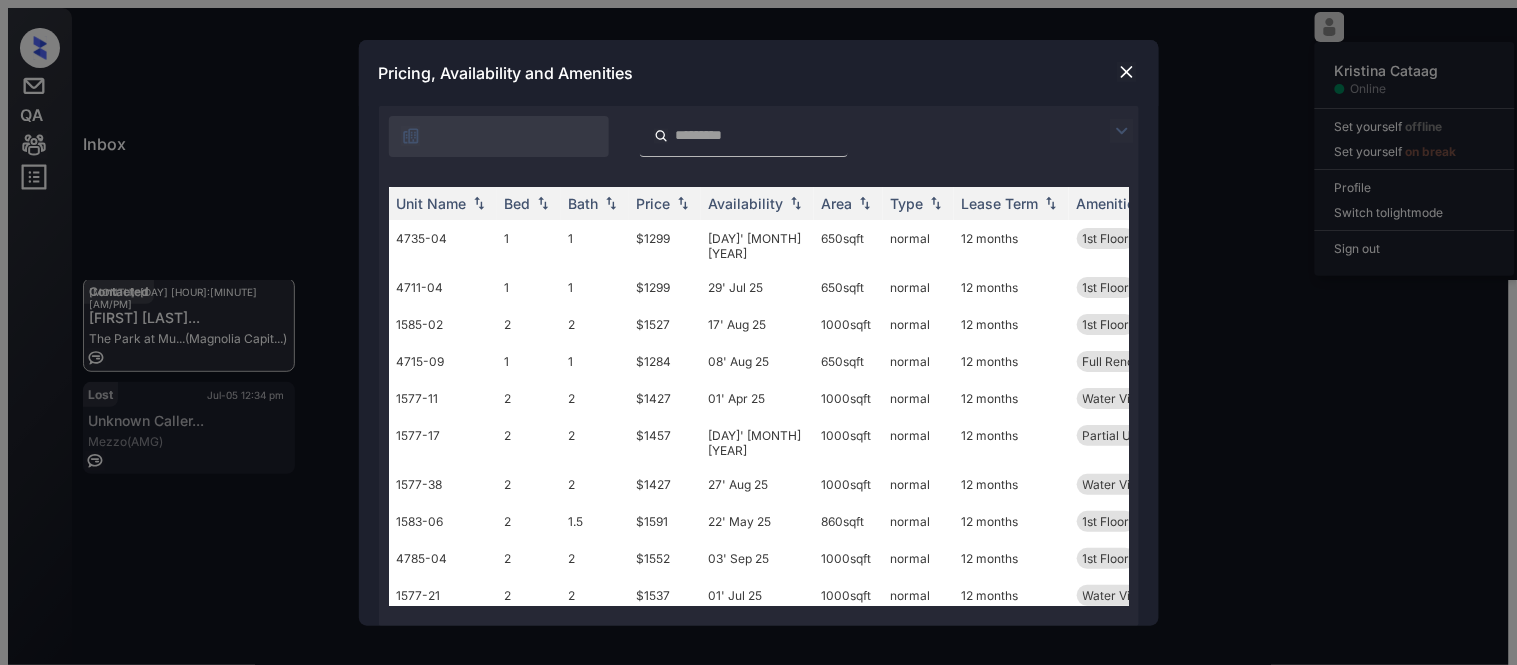 click at bounding box center (411, 136) 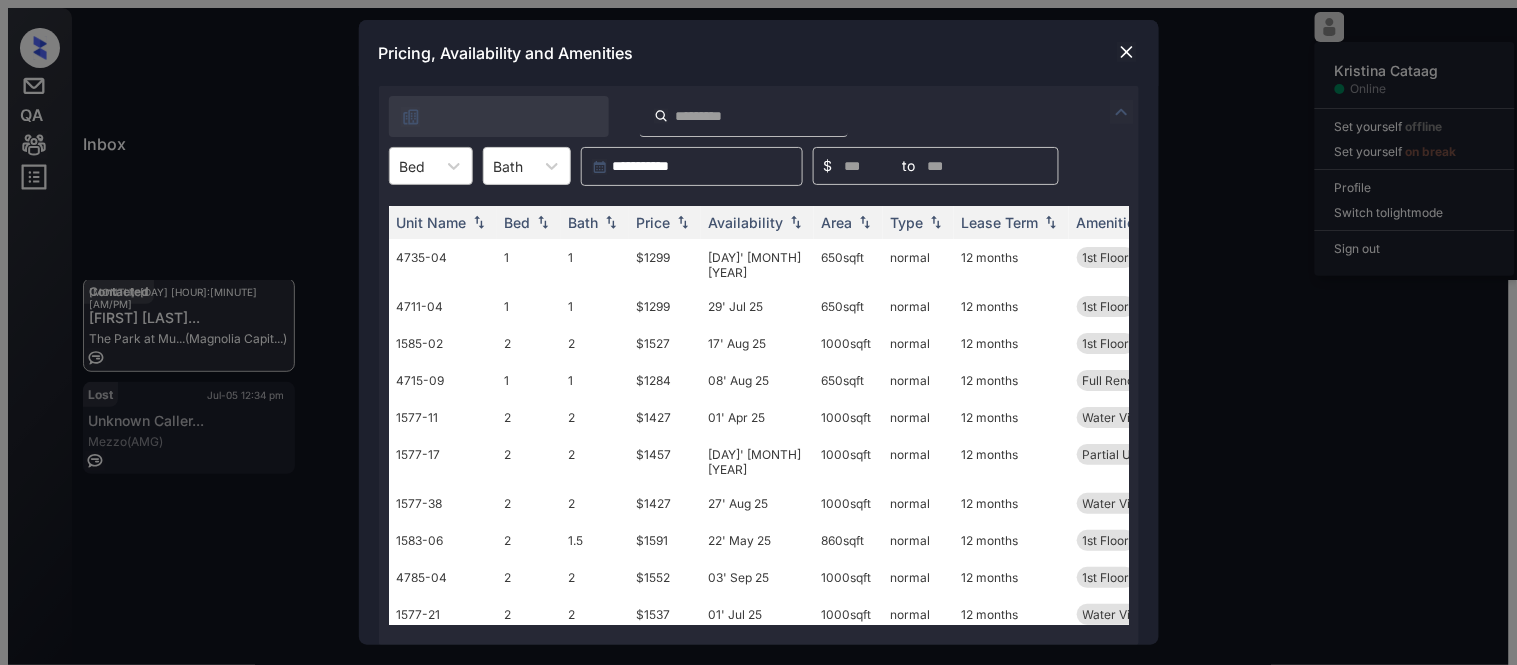 click on "**********" at bounding box center (759, 365) 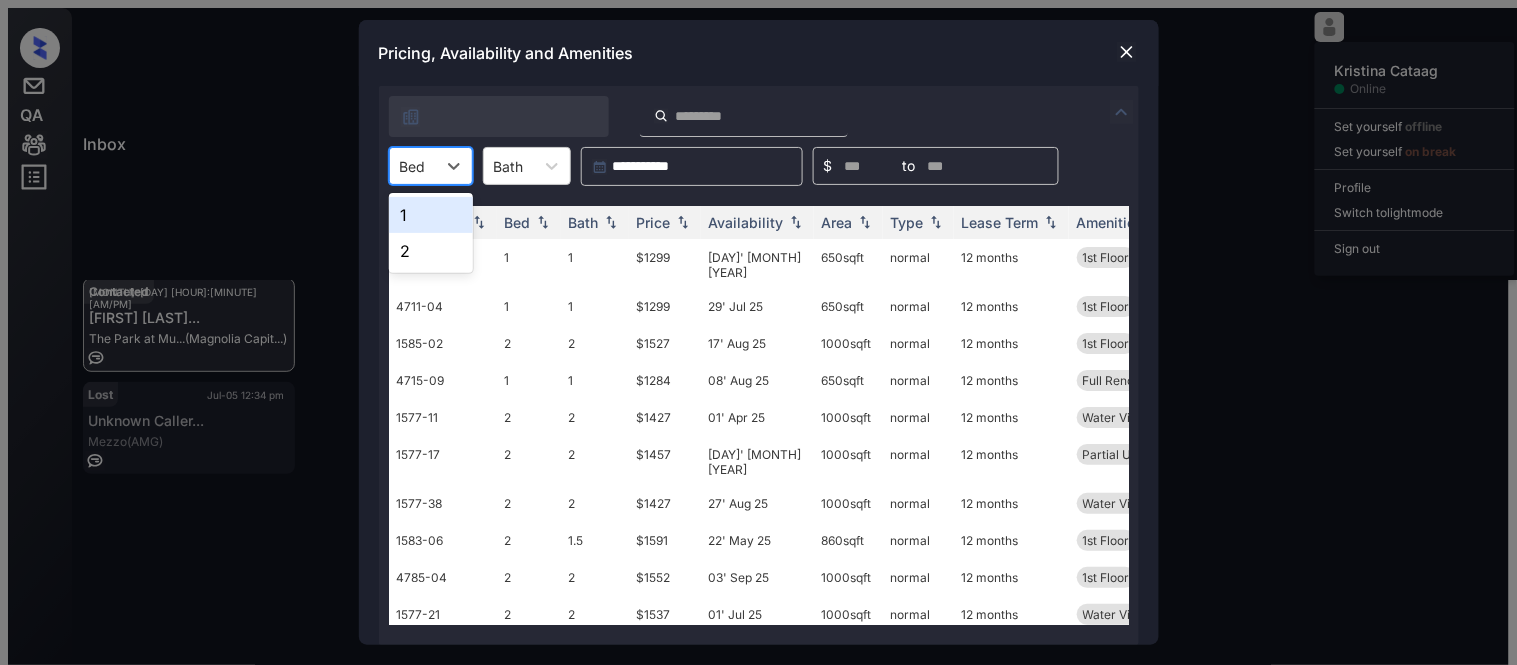click on "1" at bounding box center [431, 215] 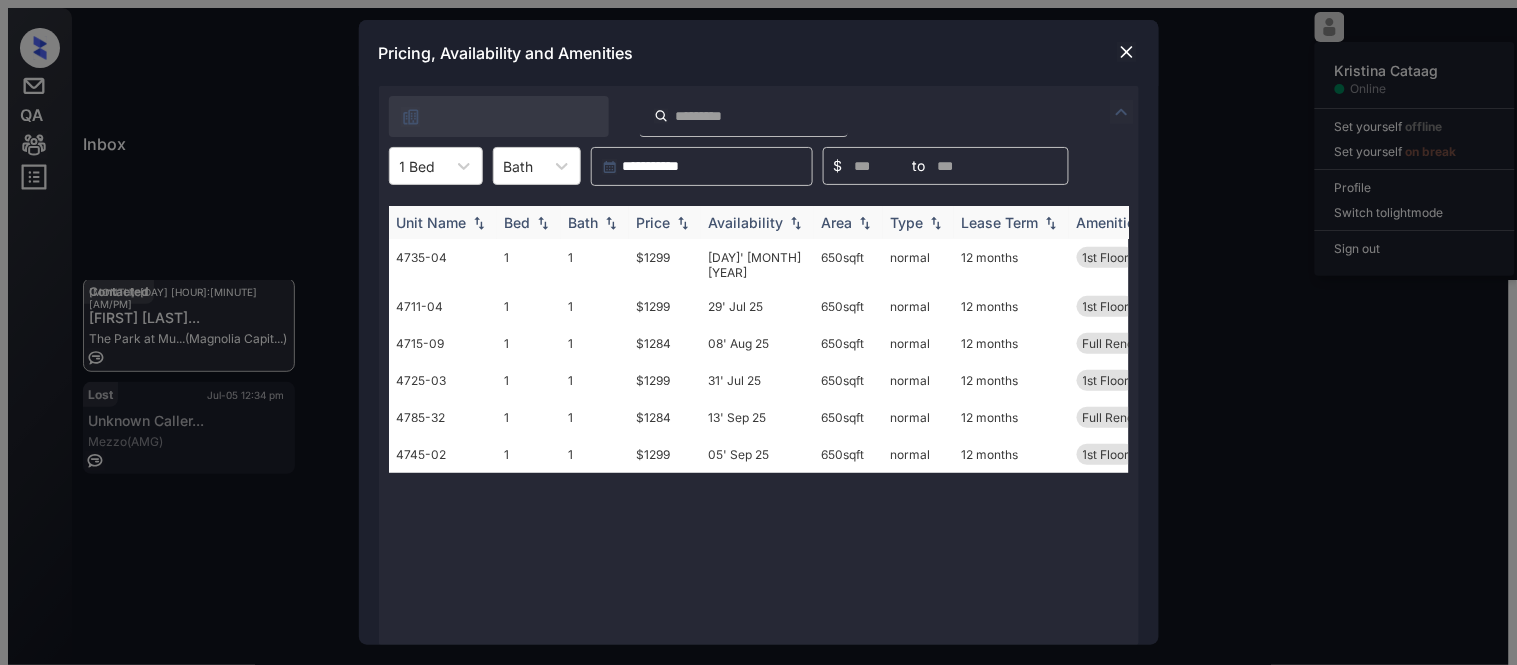 click on "Price" at bounding box center [518, 222] 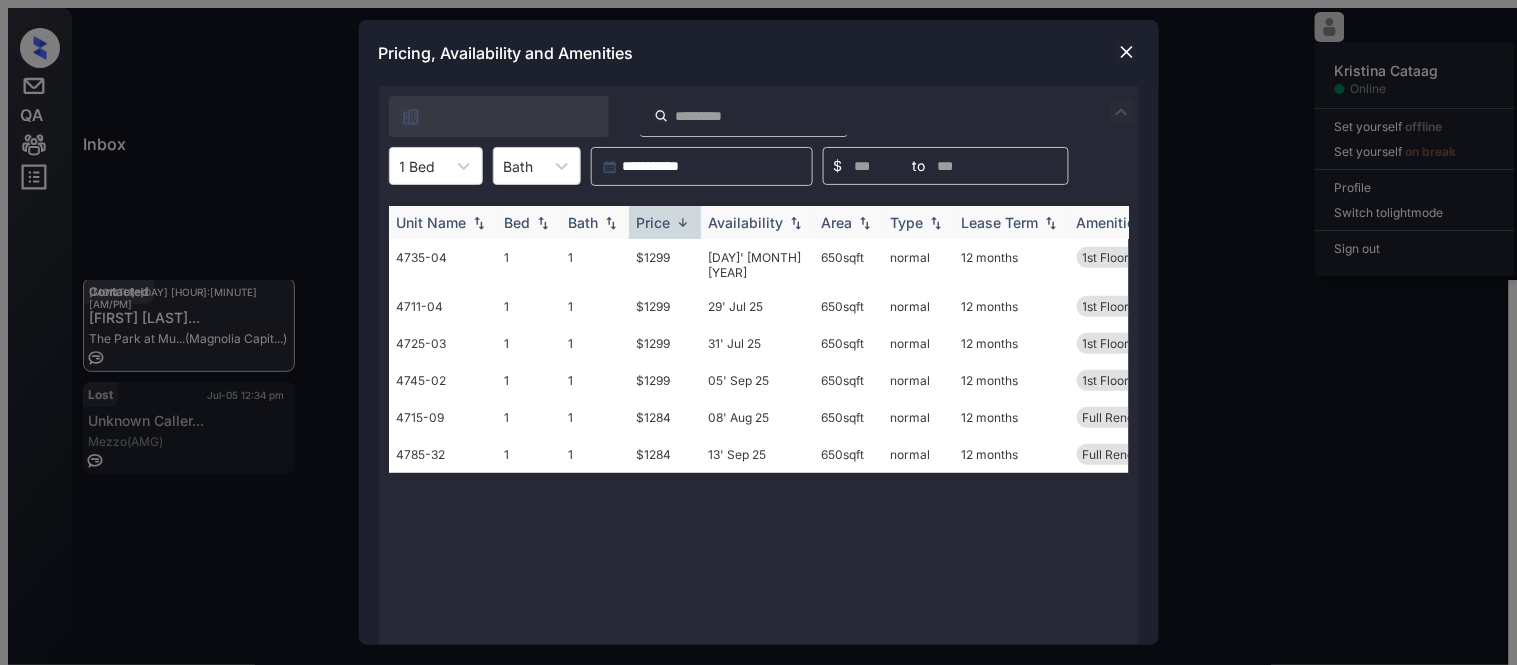 click on "Price" at bounding box center [654, 222] 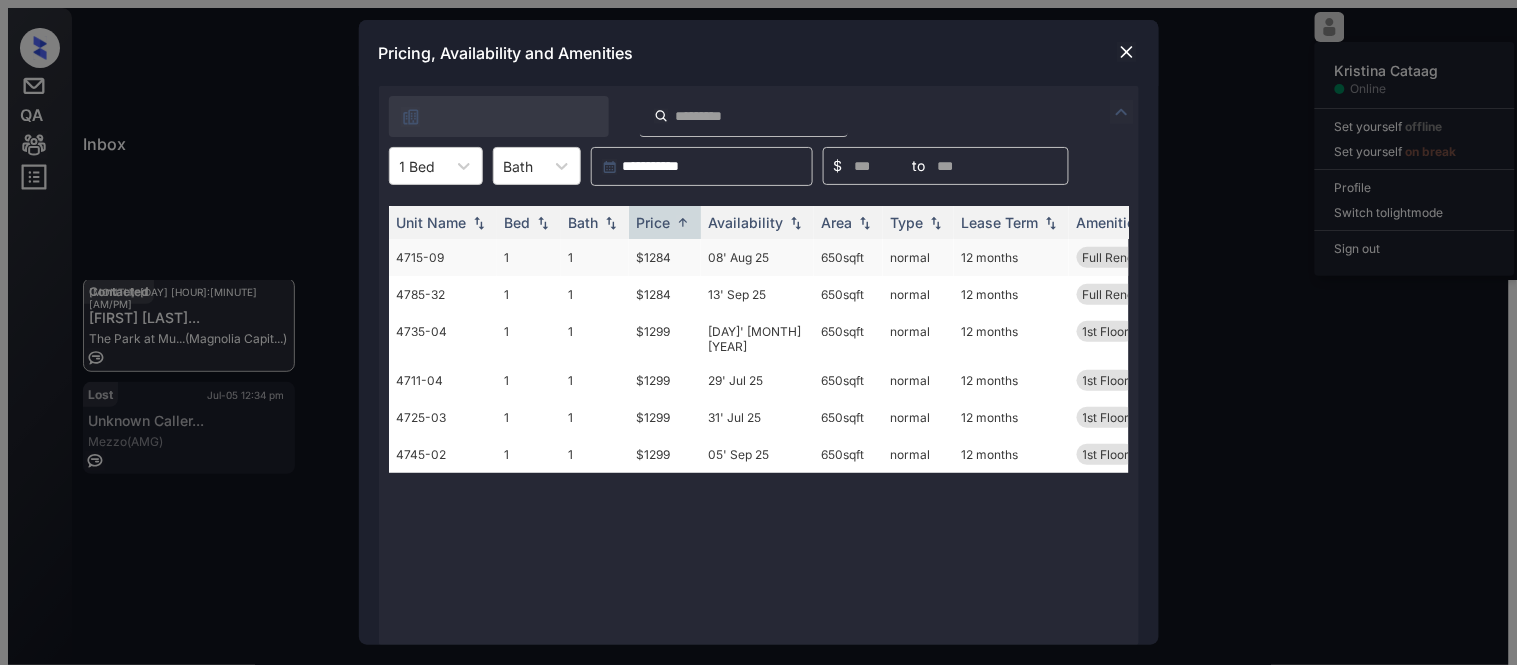 click on "$1284" at bounding box center [665, 257] 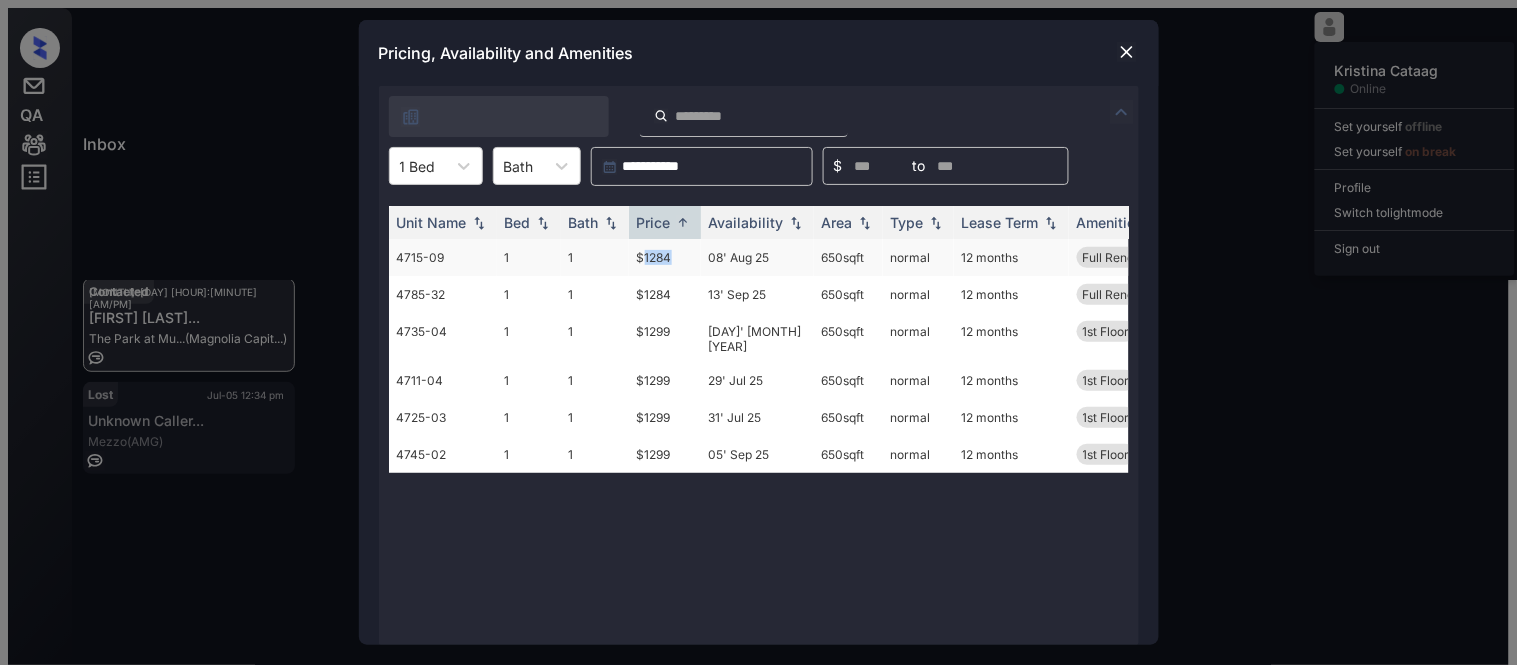 click on "$1284" at bounding box center [665, 257] 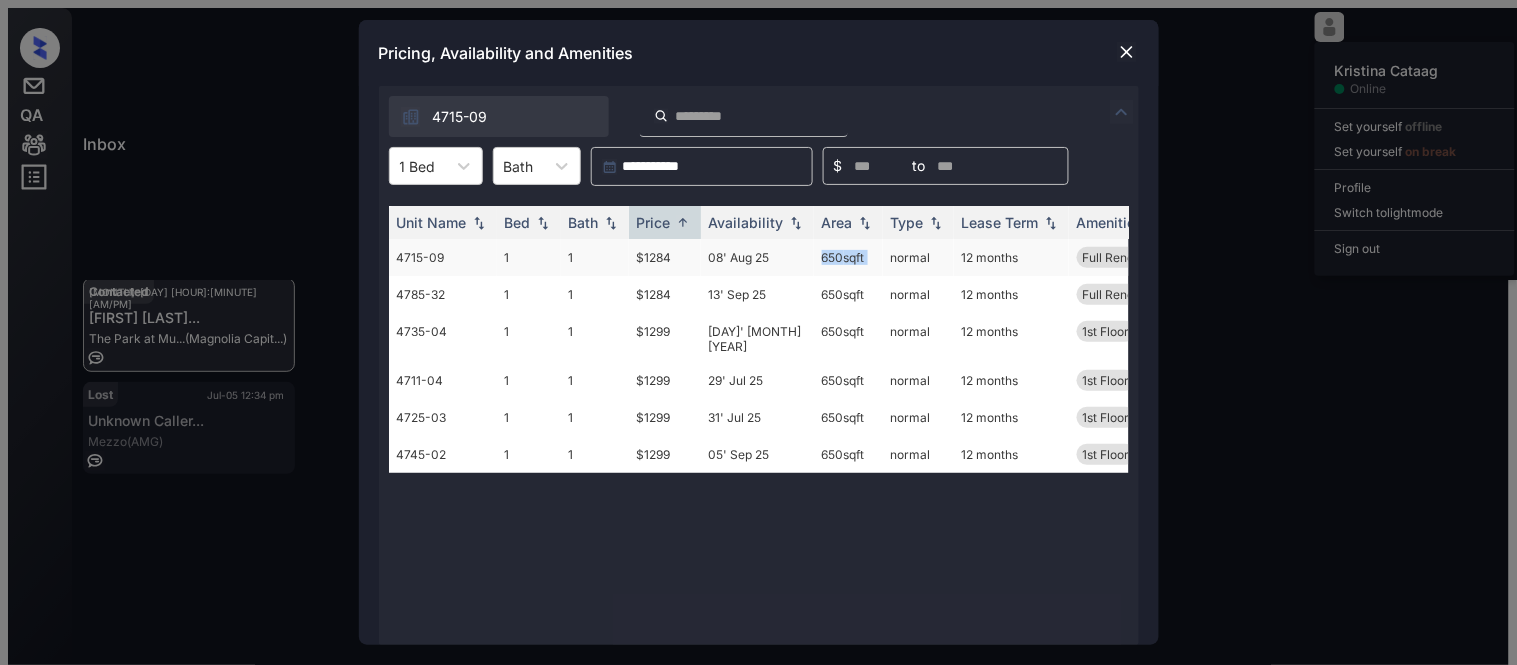 drag, startPoint x: 808, startPoint y: 256, endPoint x: 881, endPoint y: 261, distance: 73.171036 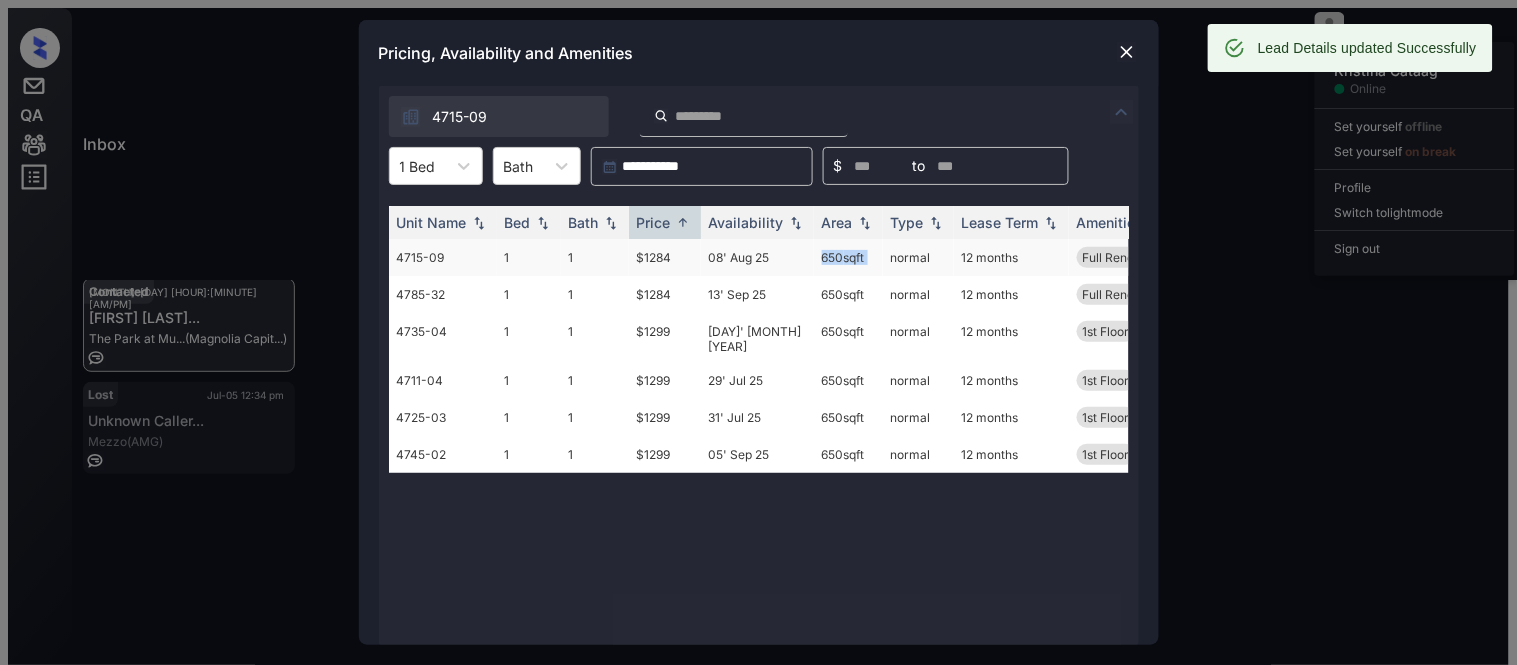 copy on "[SQFT]" 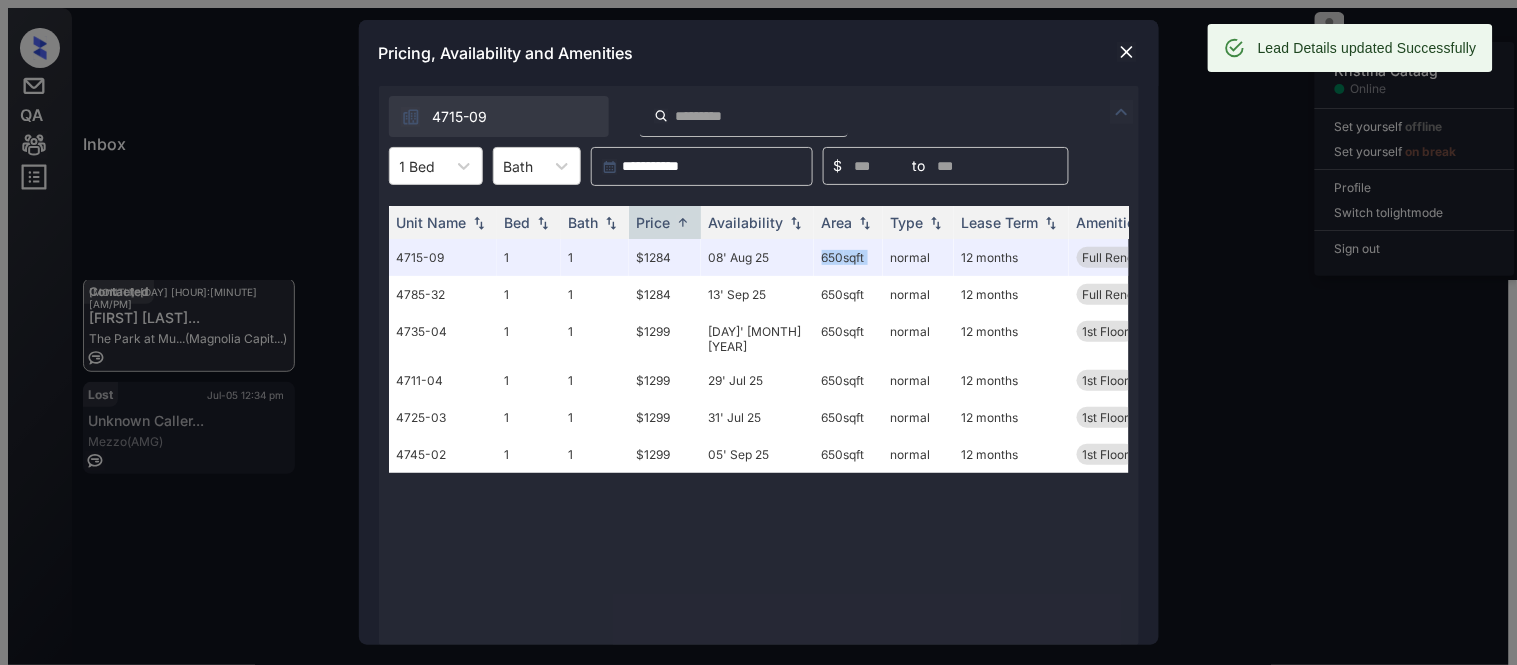 click at bounding box center (1127, 52) 